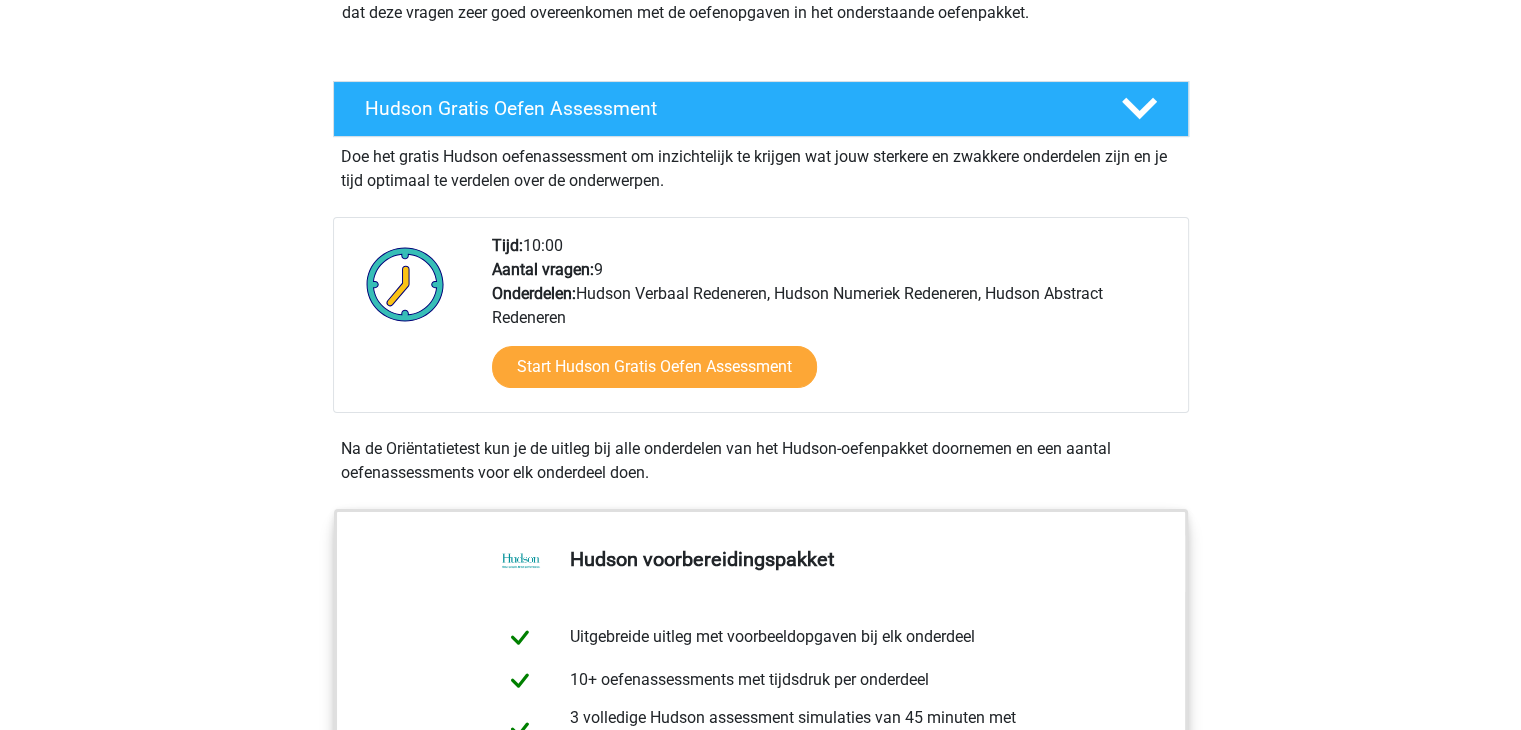 scroll, scrollTop: 300, scrollLeft: 0, axis: vertical 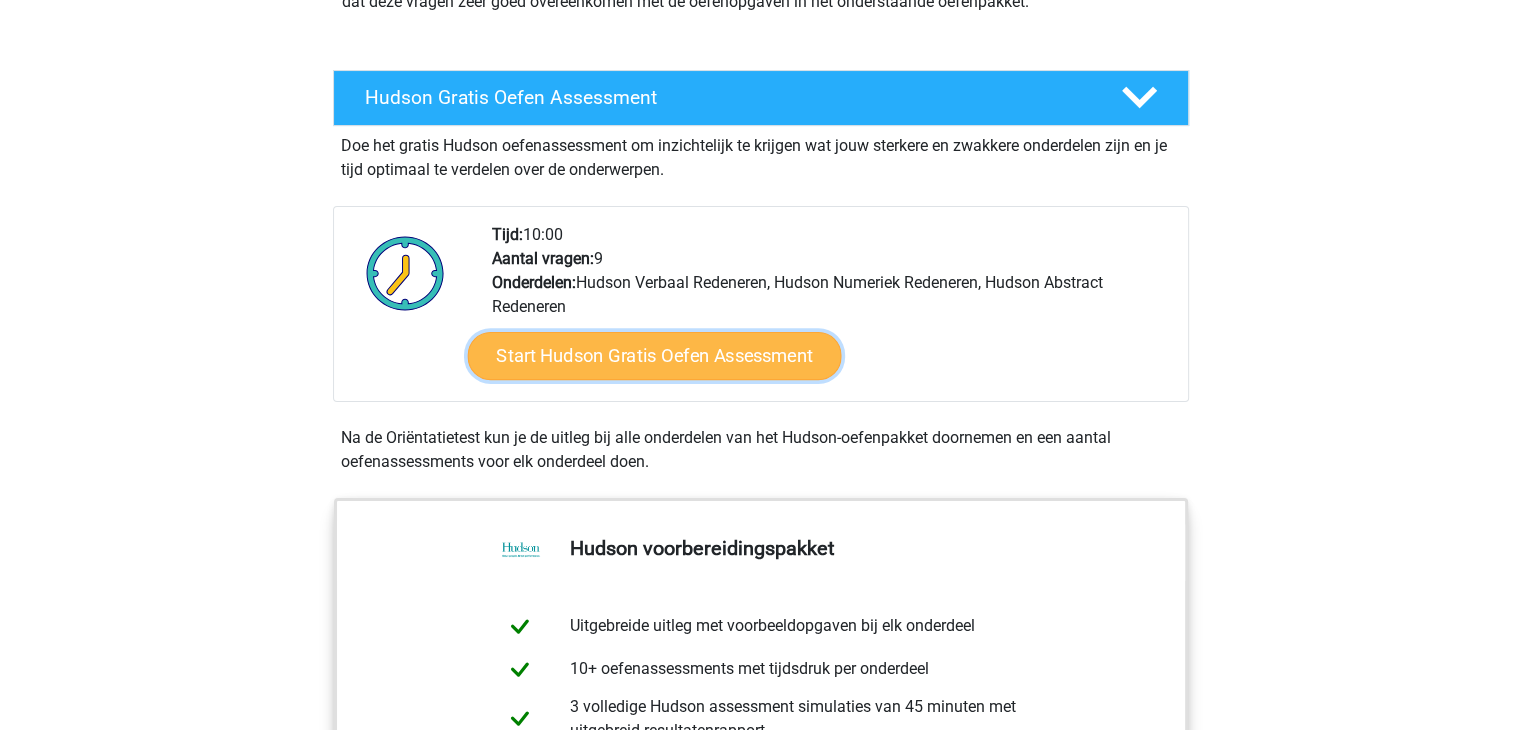 click on "Start Hudson Gratis Oefen Assessment" at bounding box center [654, 356] 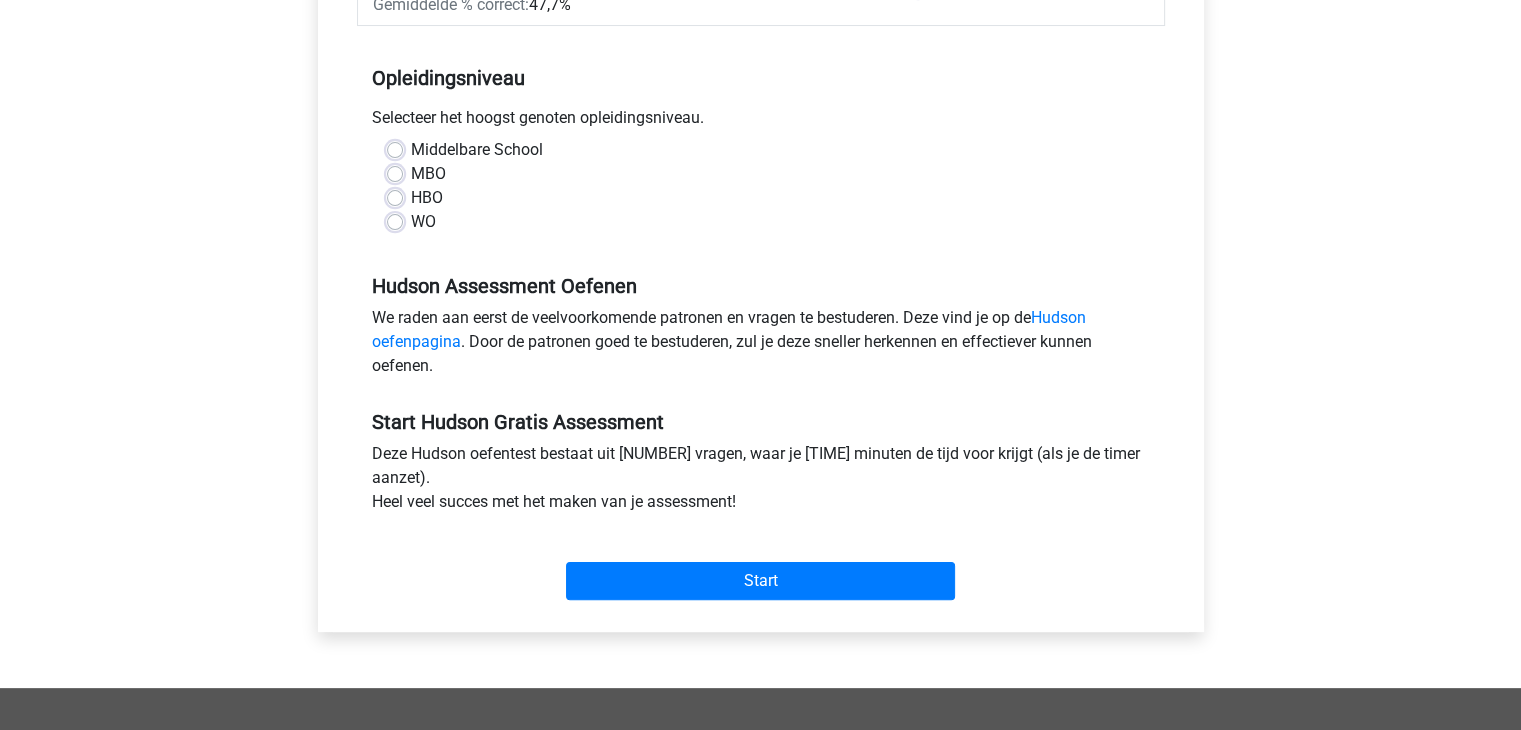 scroll, scrollTop: 400, scrollLeft: 0, axis: vertical 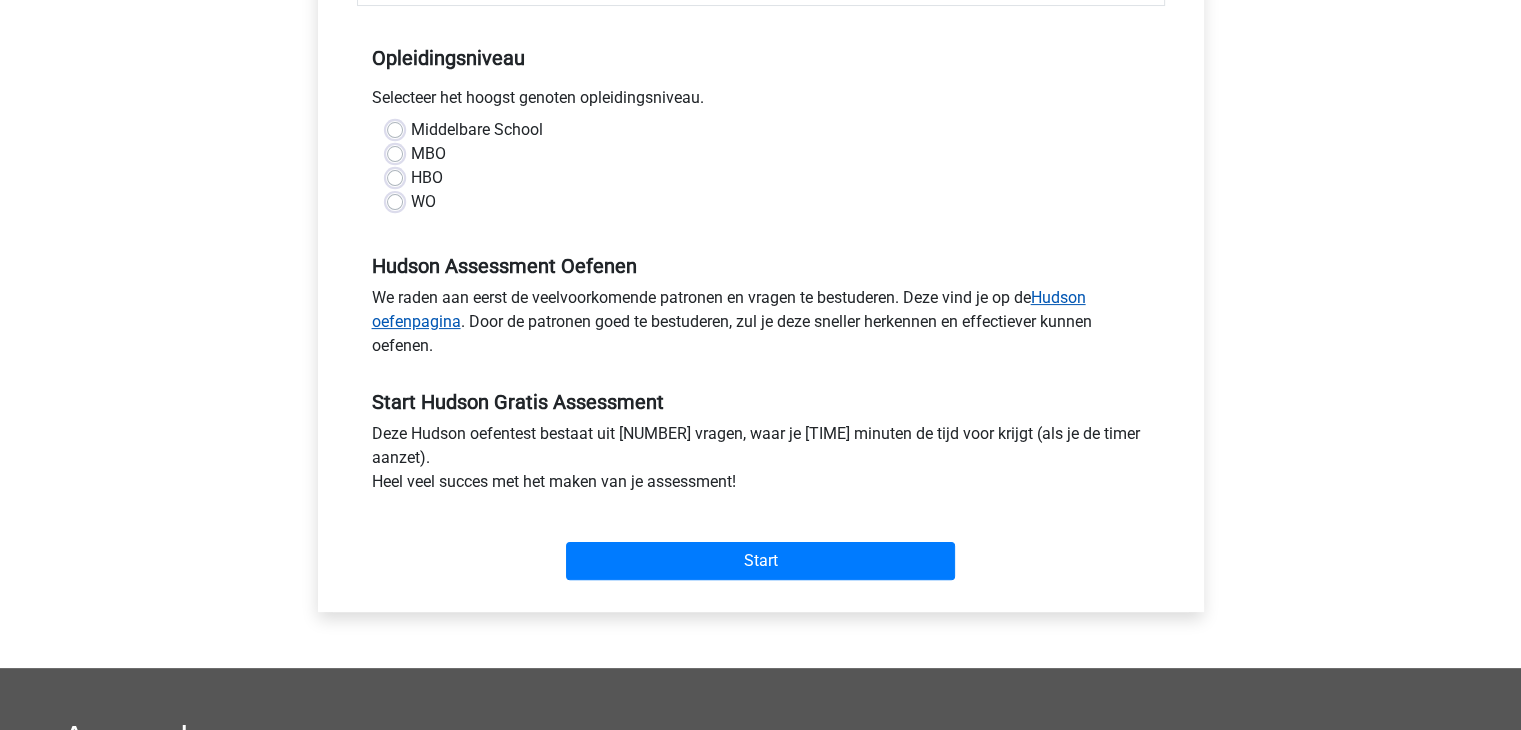 click on "Hudson
oefenpagina" at bounding box center [729, 309] 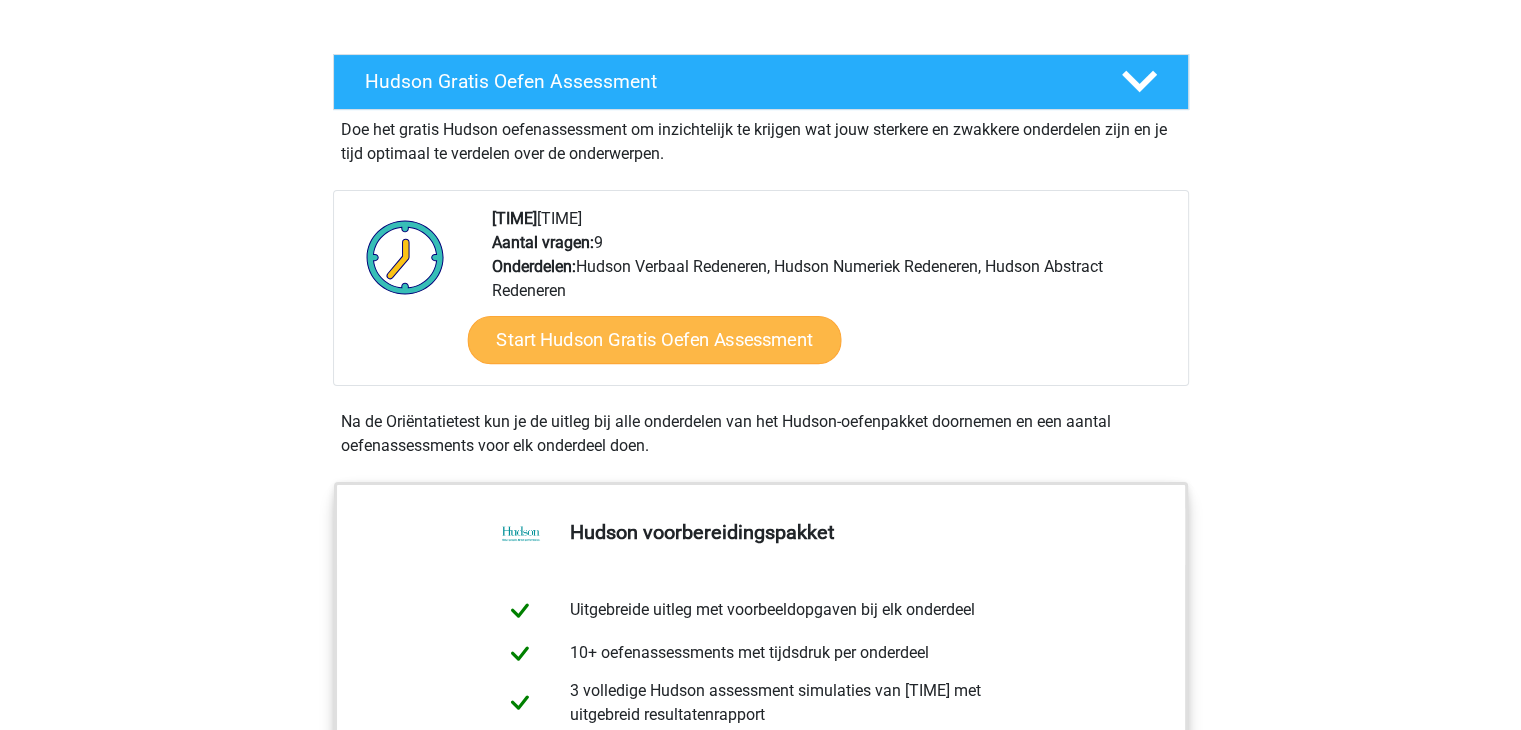 scroll, scrollTop: 500, scrollLeft: 0, axis: vertical 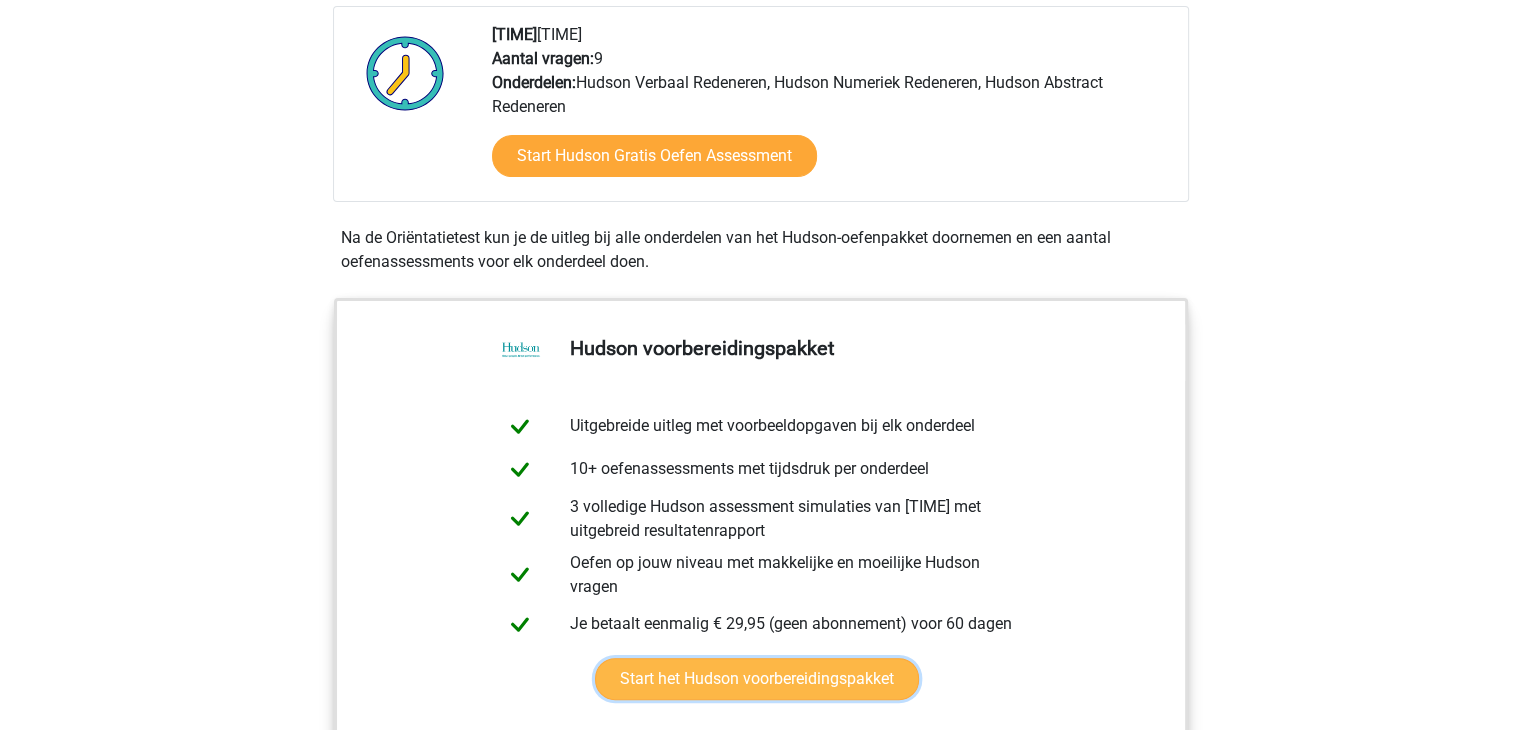 click on "Start het Hudson voorbereidingspakket" at bounding box center [757, 679] 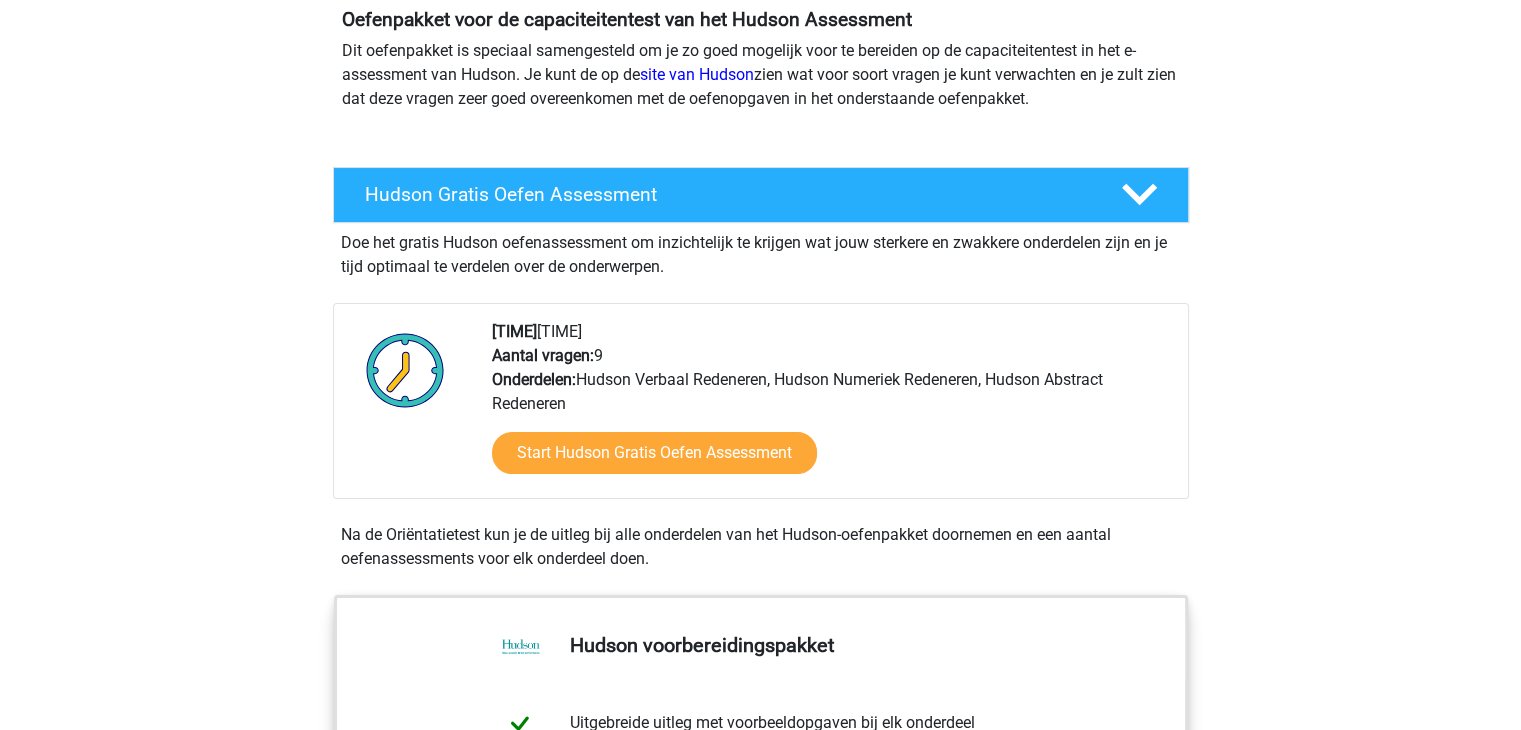 scroll, scrollTop: 200, scrollLeft: 0, axis: vertical 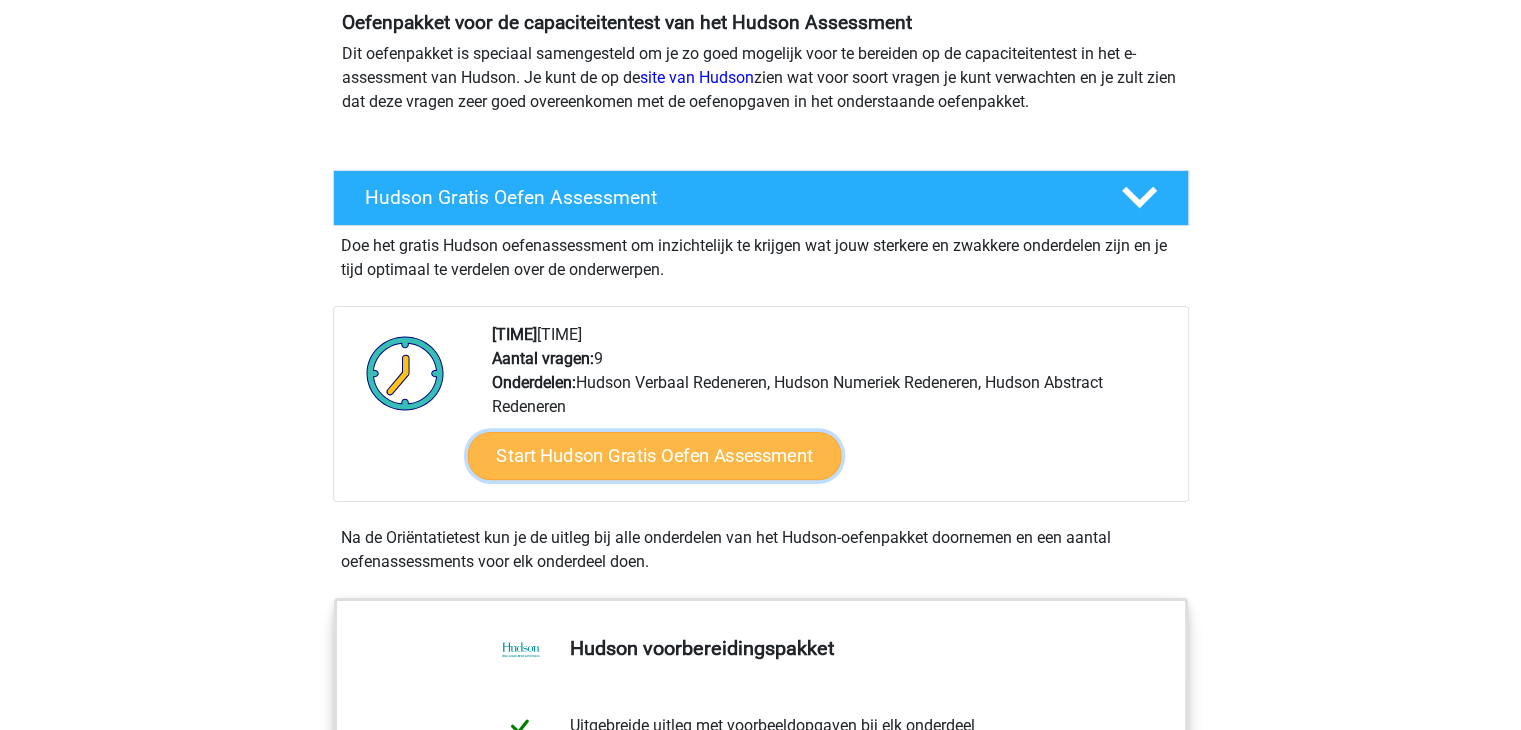 click on "Start Hudson Gratis Oefen Assessment" at bounding box center [654, 456] 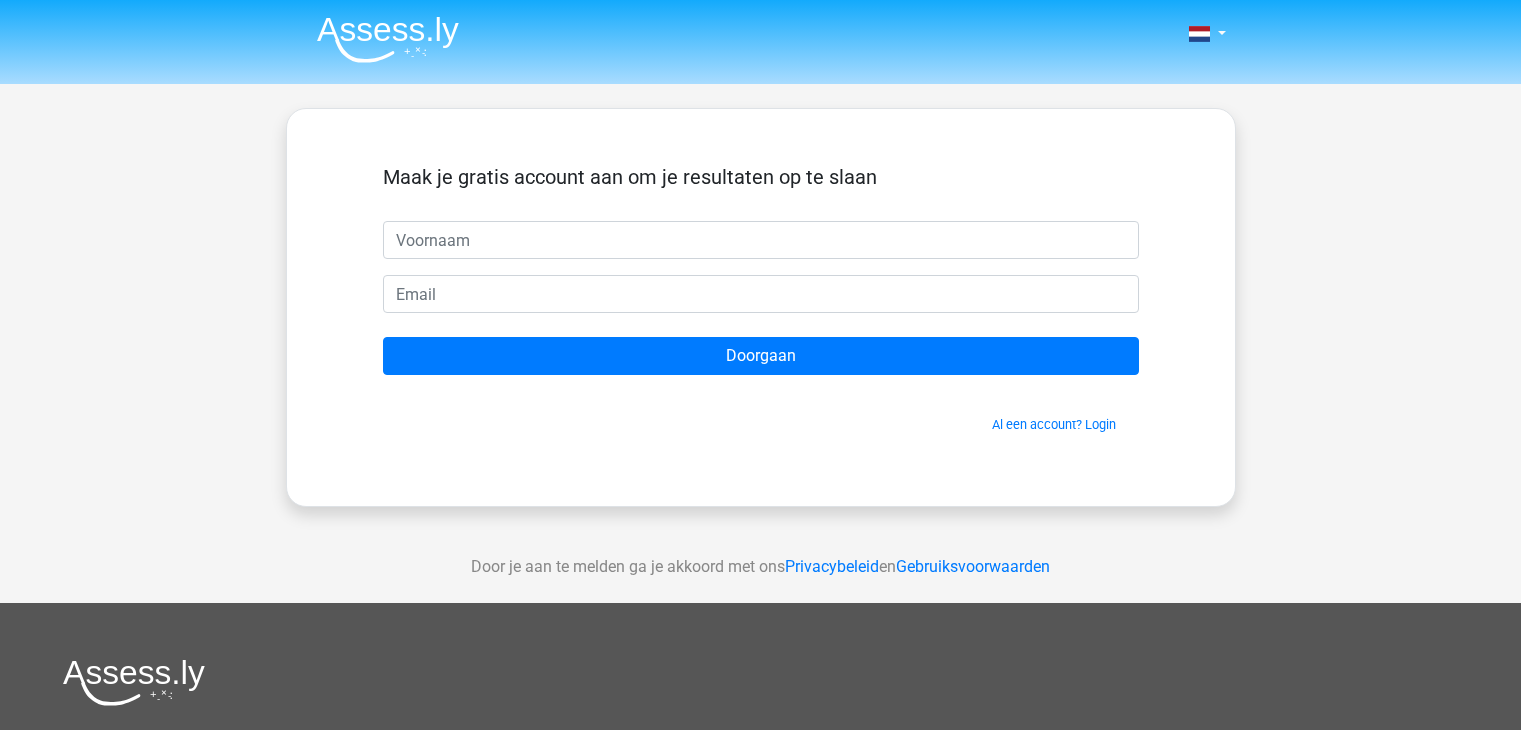 scroll, scrollTop: 0, scrollLeft: 0, axis: both 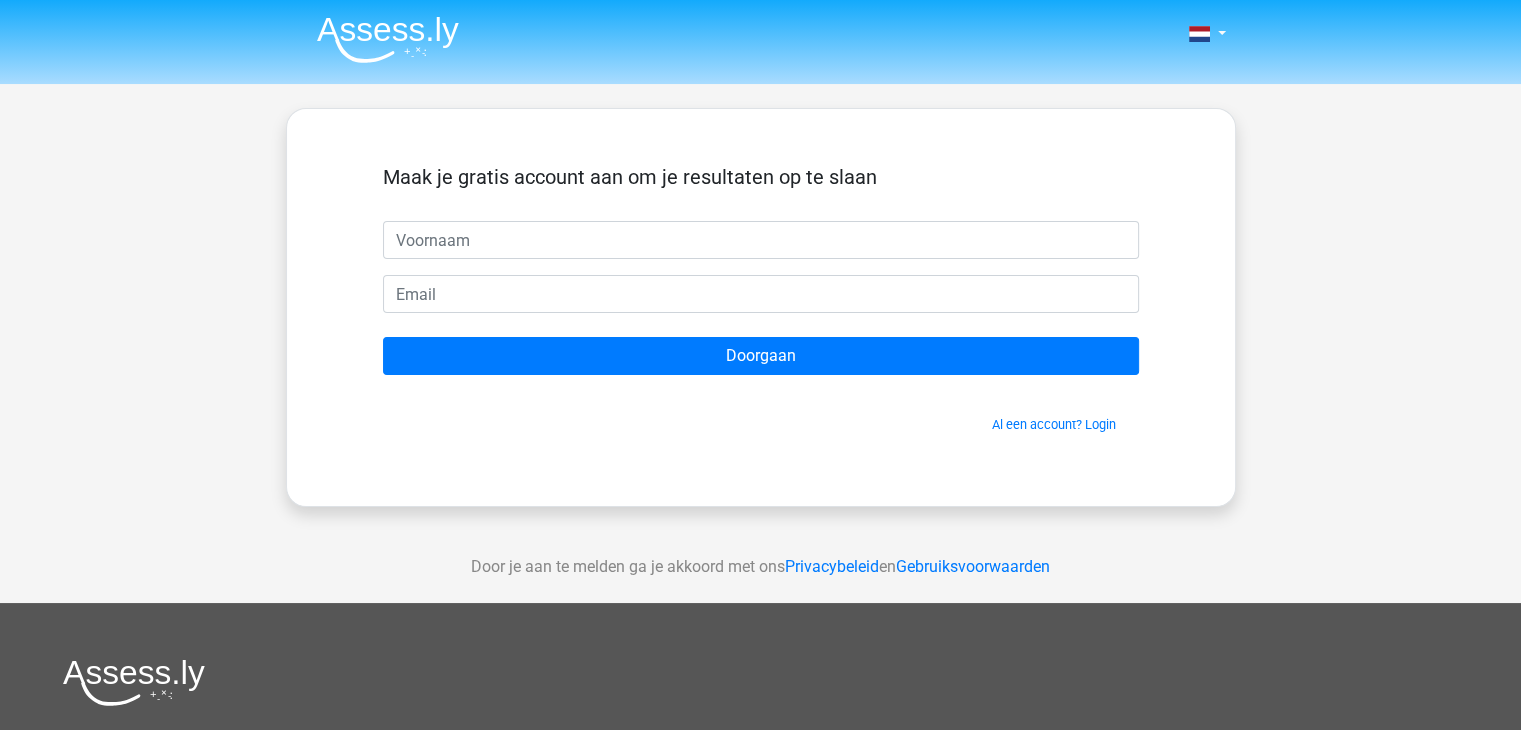 click at bounding box center [761, 240] 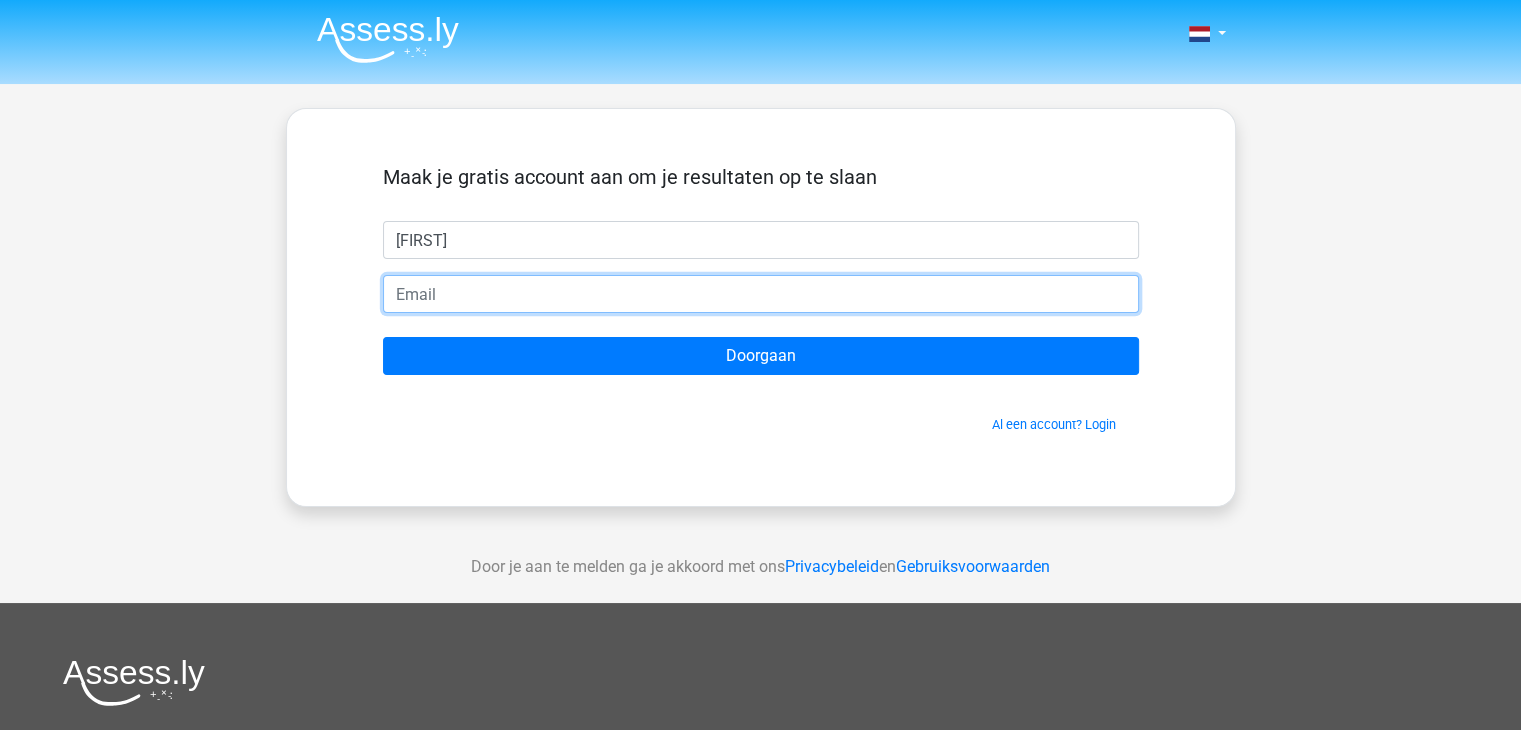 click at bounding box center [761, 294] 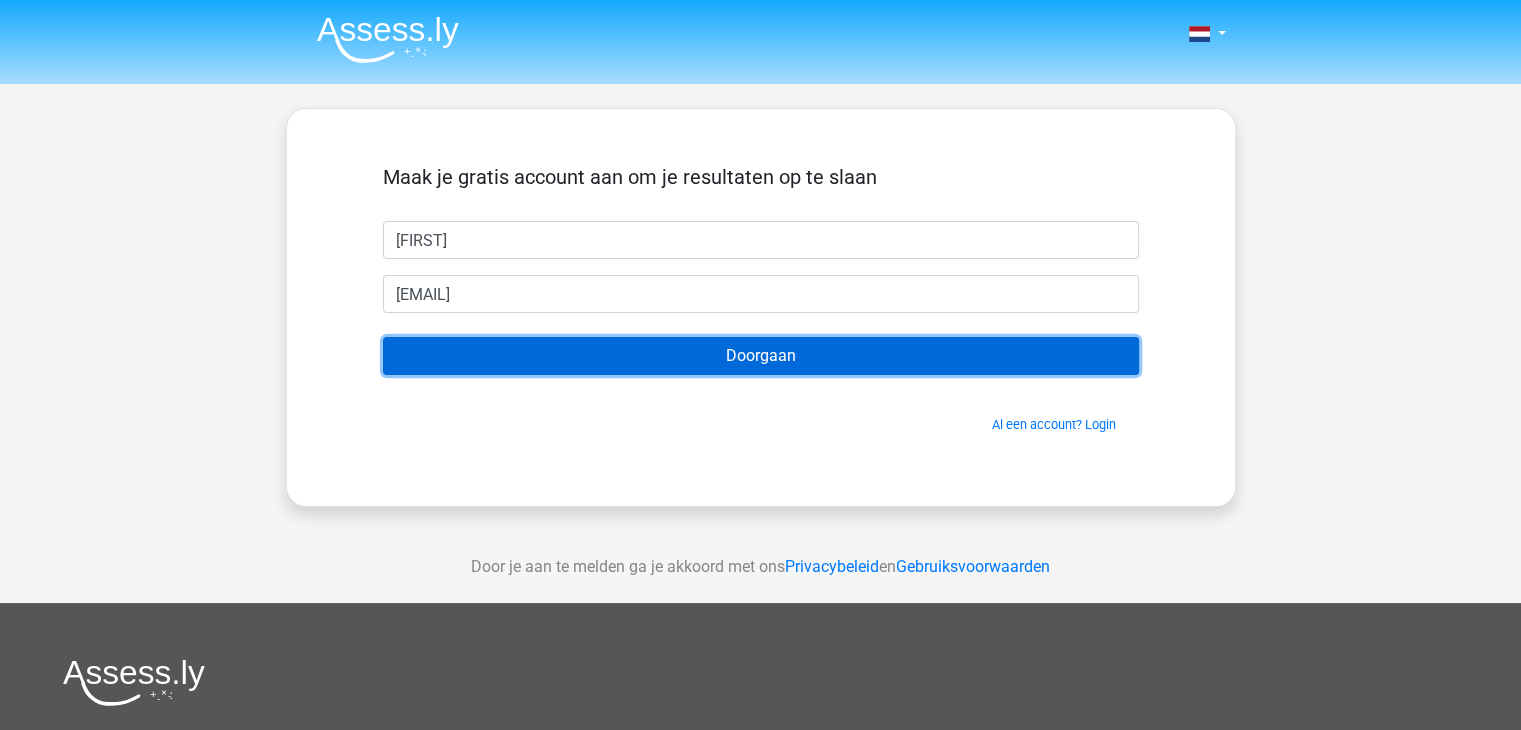 click on "Doorgaan" at bounding box center (761, 356) 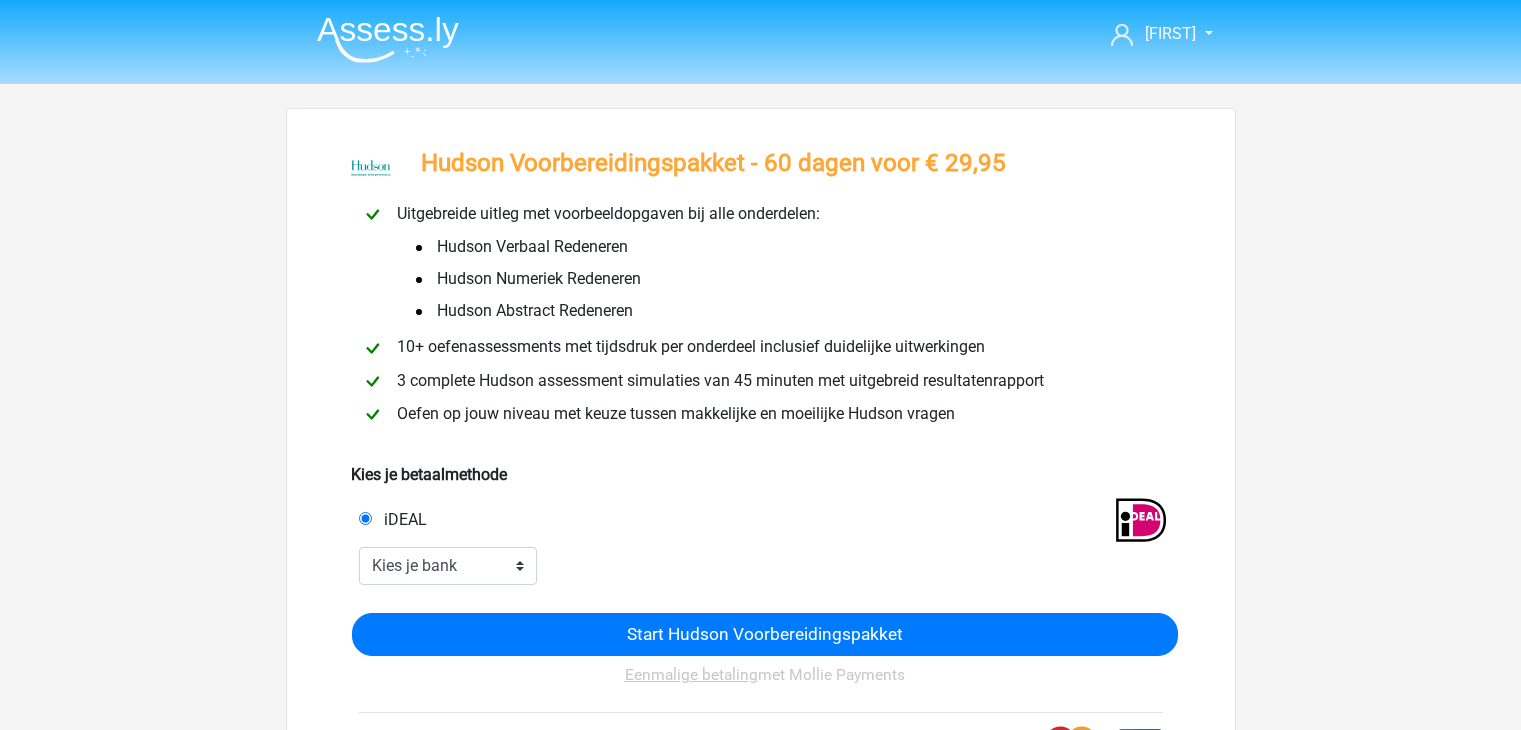 scroll, scrollTop: 0, scrollLeft: 0, axis: both 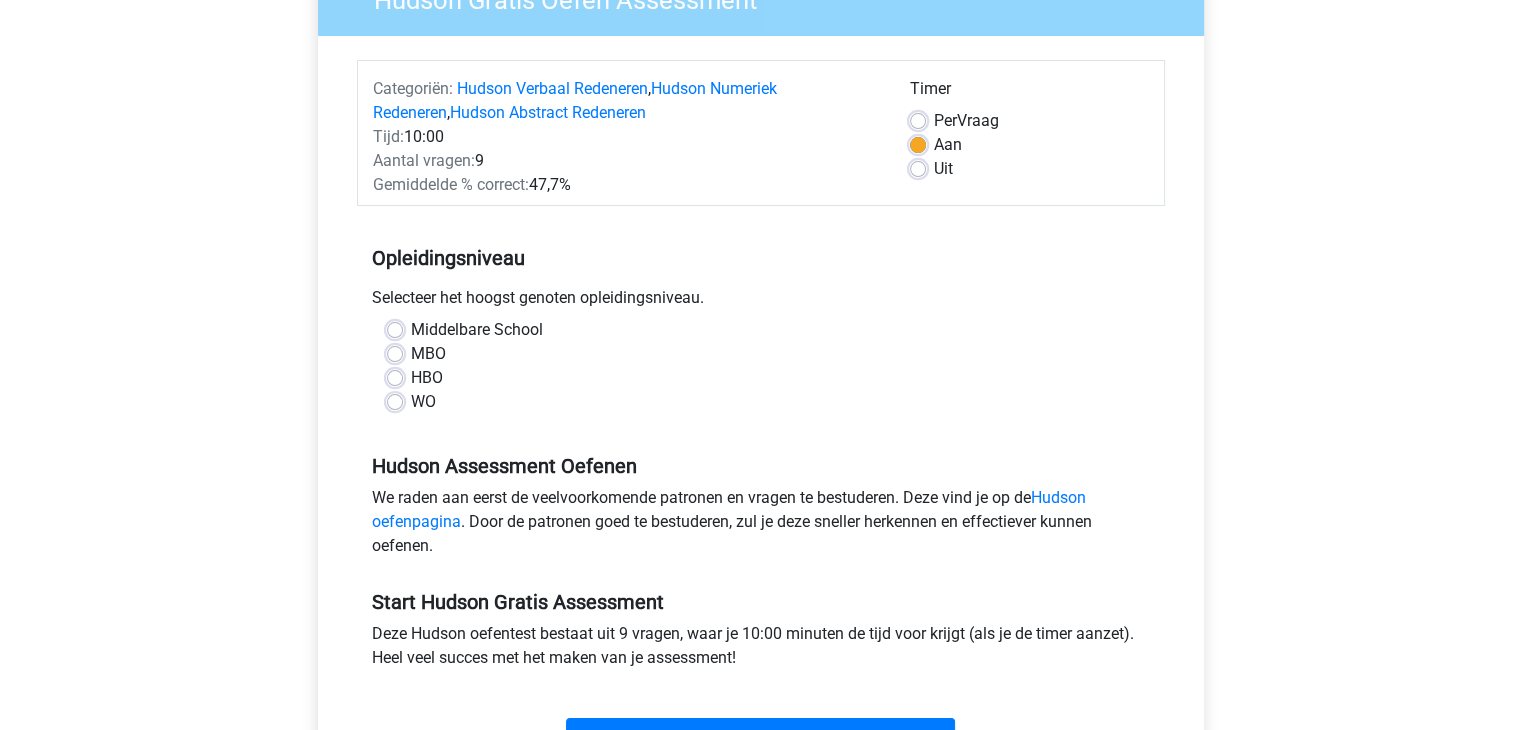 click on "HBO" at bounding box center [427, 378] 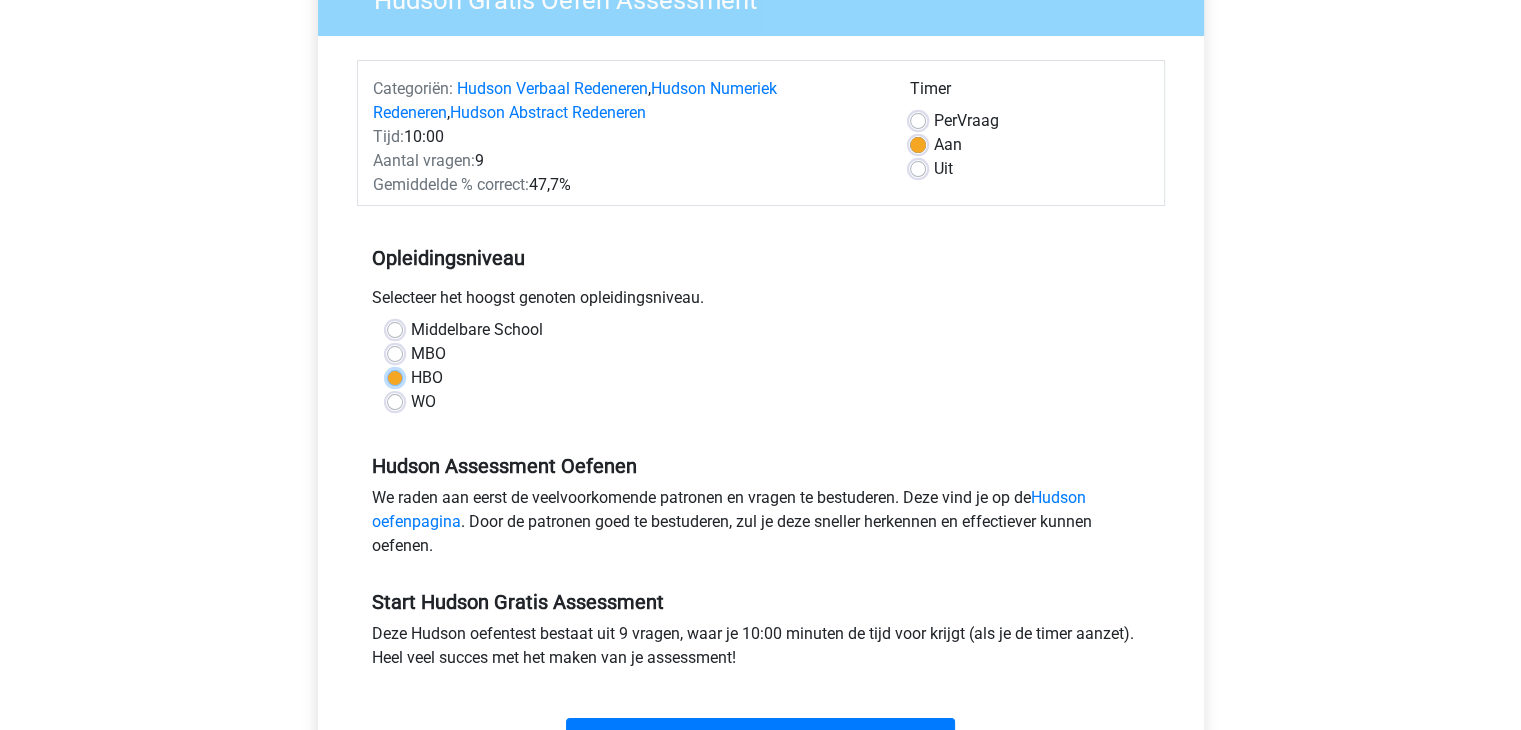 click on "HBO" at bounding box center [395, 376] 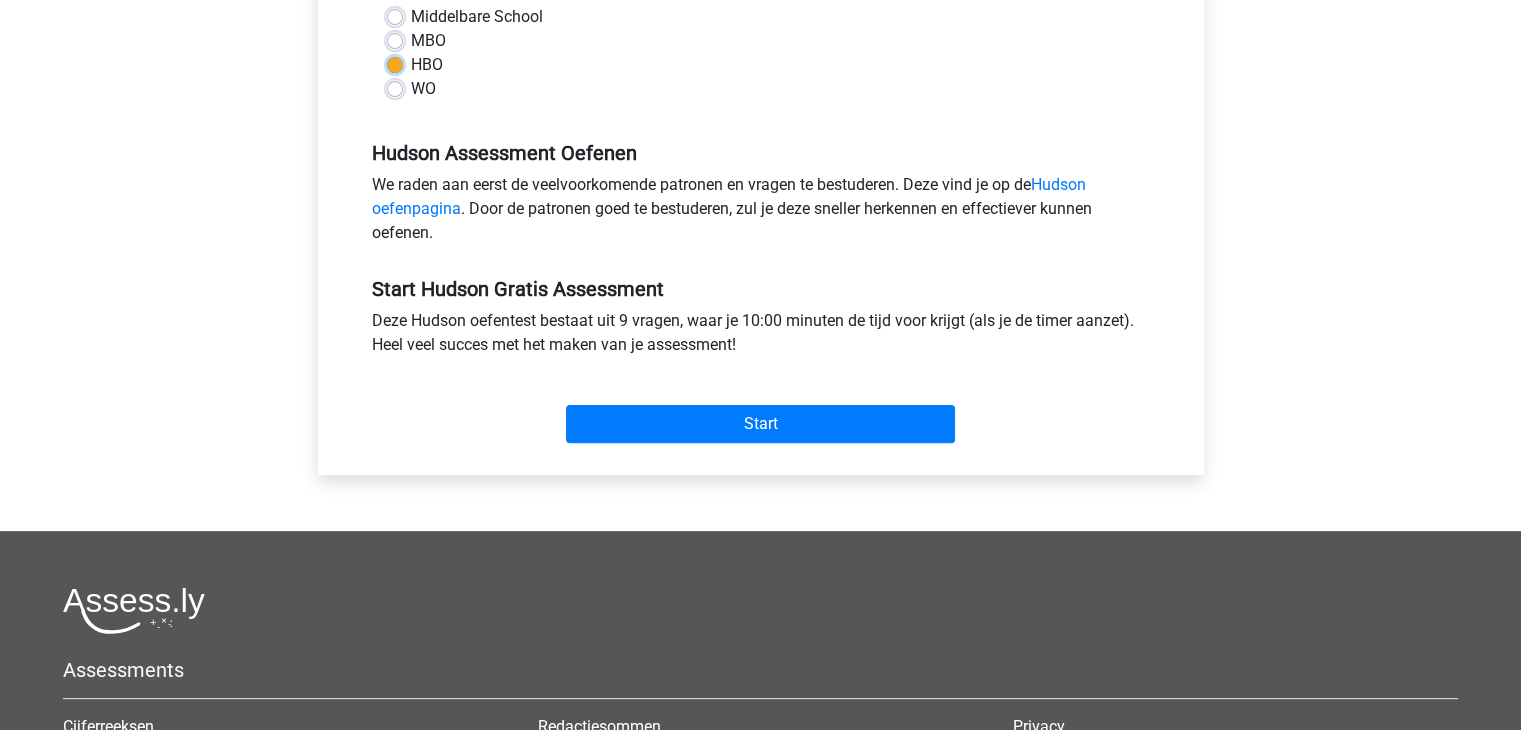 scroll, scrollTop: 600, scrollLeft: 0, axis: vertical 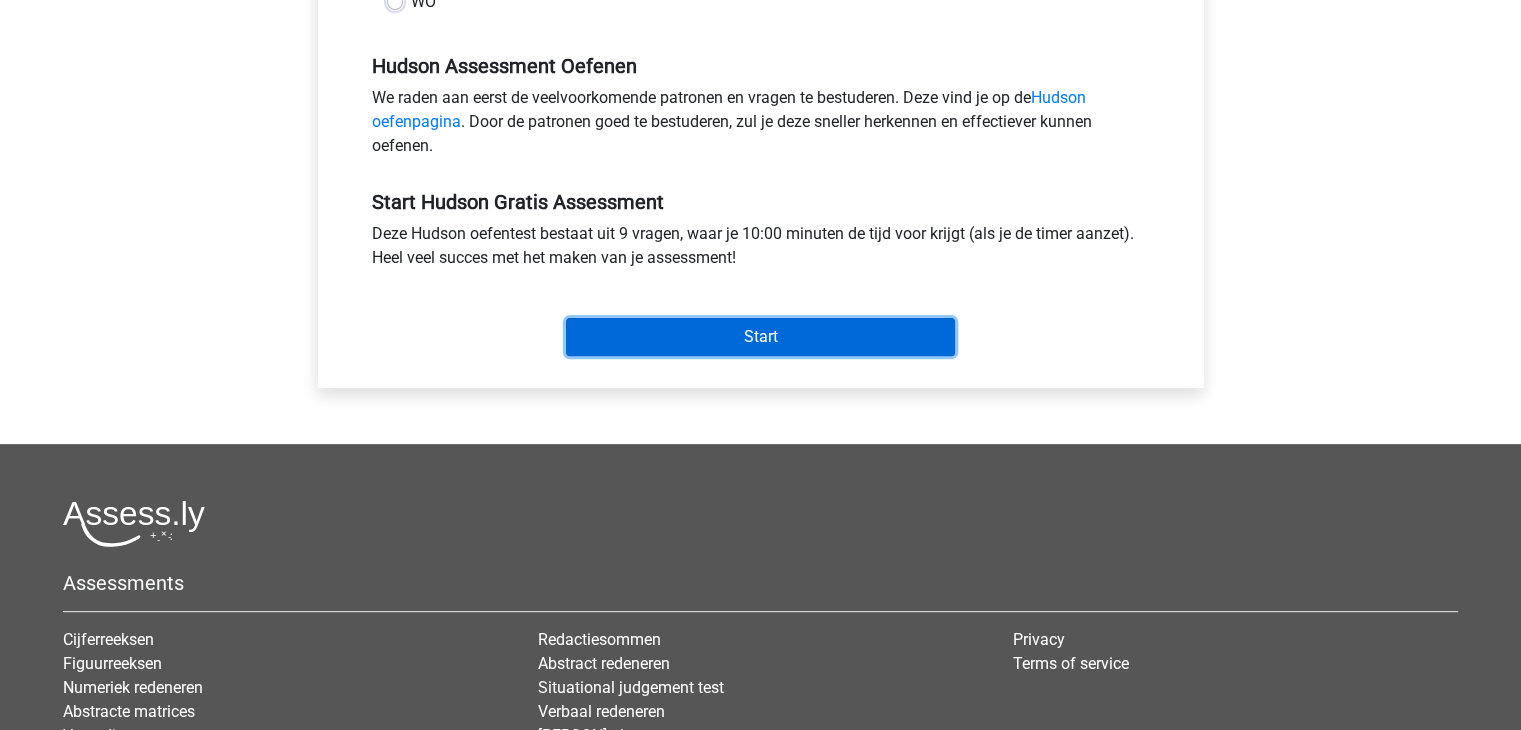 click on "Start" at bounding box center (760, 337) 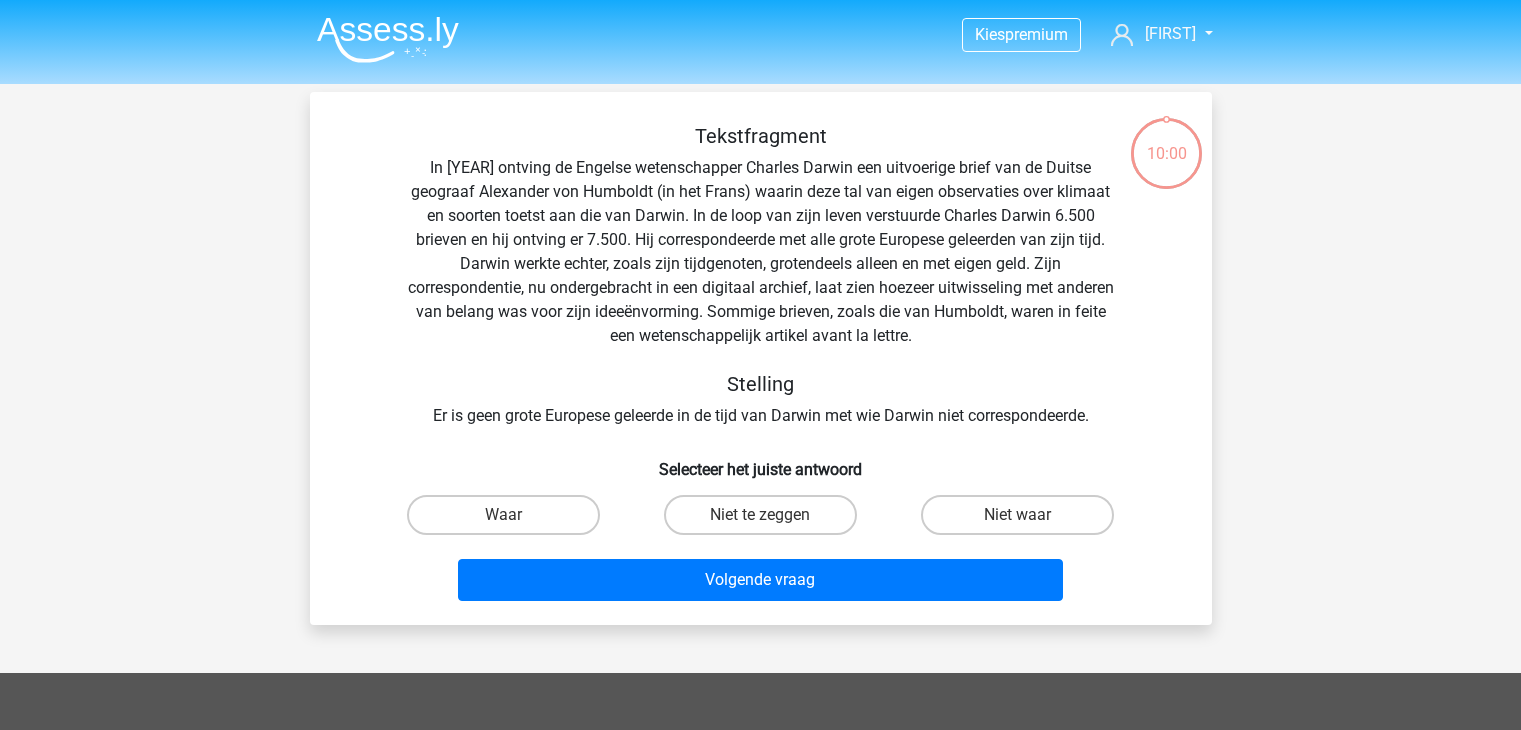 scroll, scrollTop: 0, scrollLeft: 0, axis: both 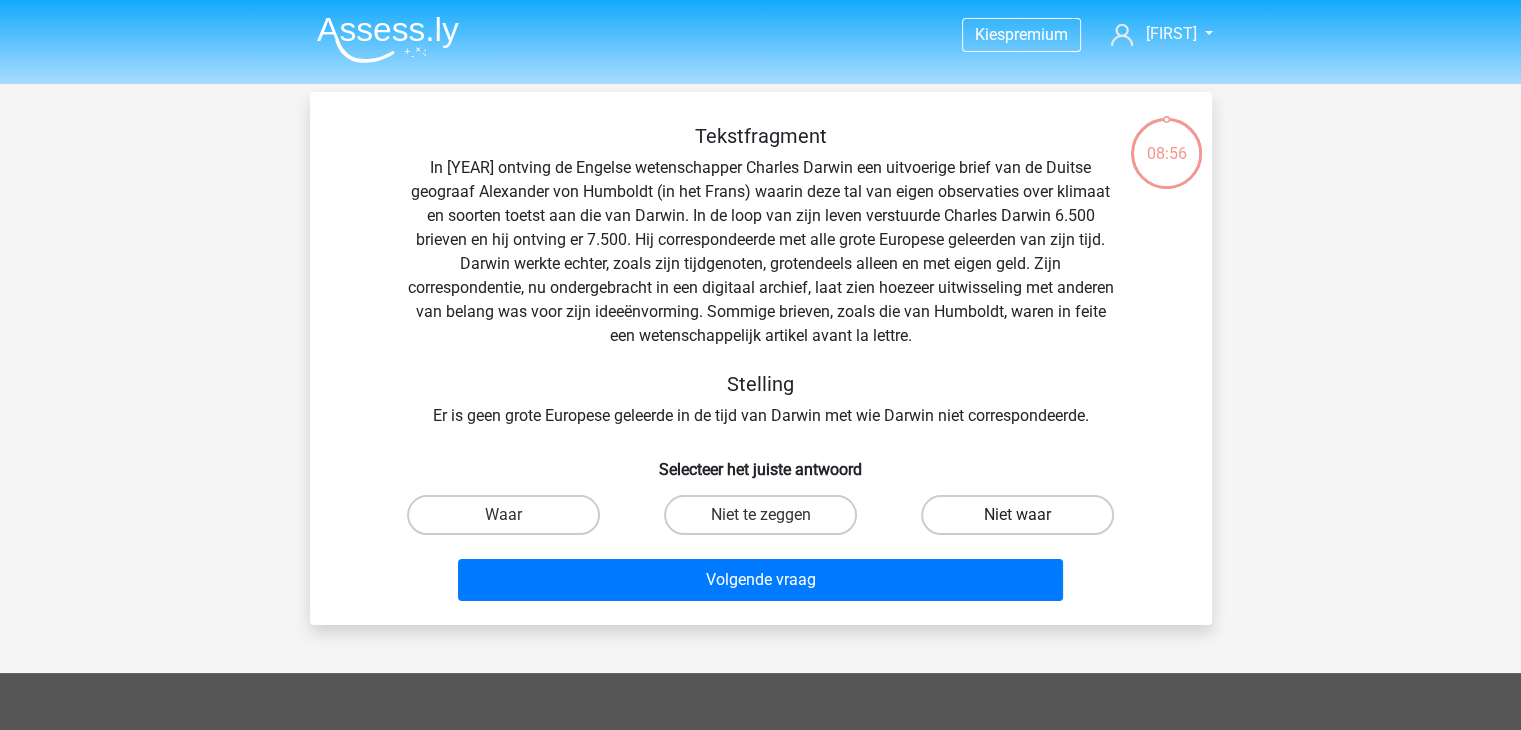 click on "Niet waar" at bounding box center [1017, 515] 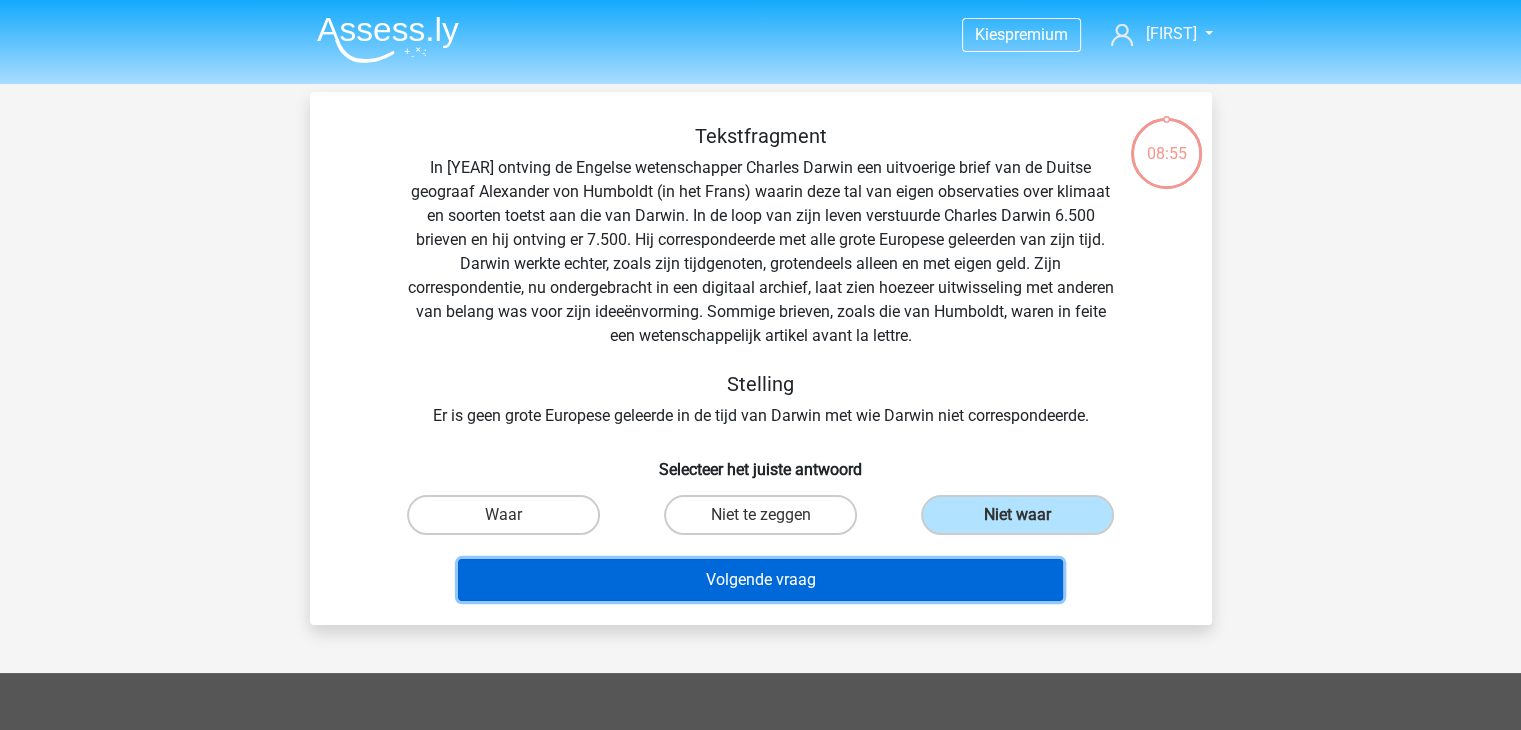 click on "Volgende vraag" at bounding box center (760, 580) 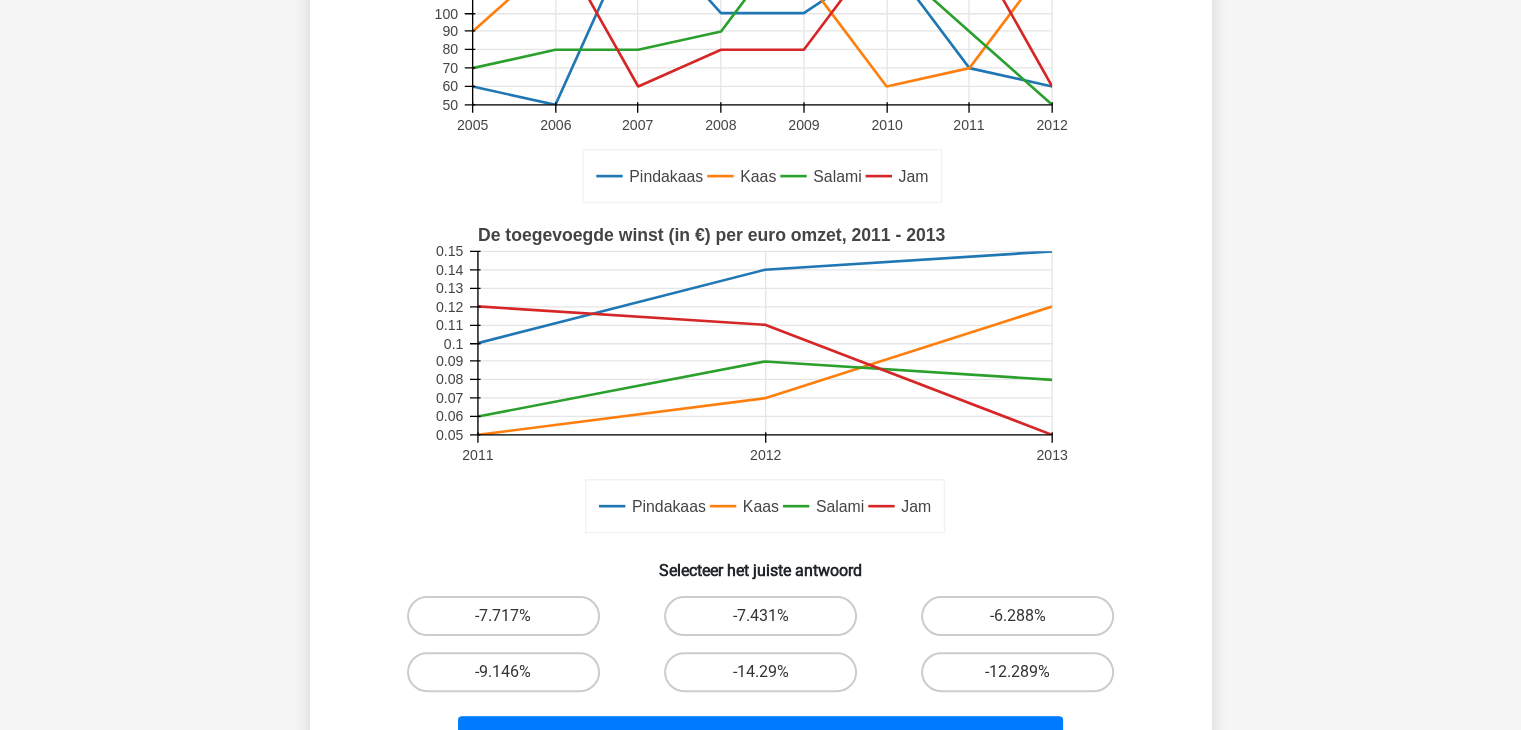 scroll, scrollTop: 300, scrollLeft: 0, axis: vertical 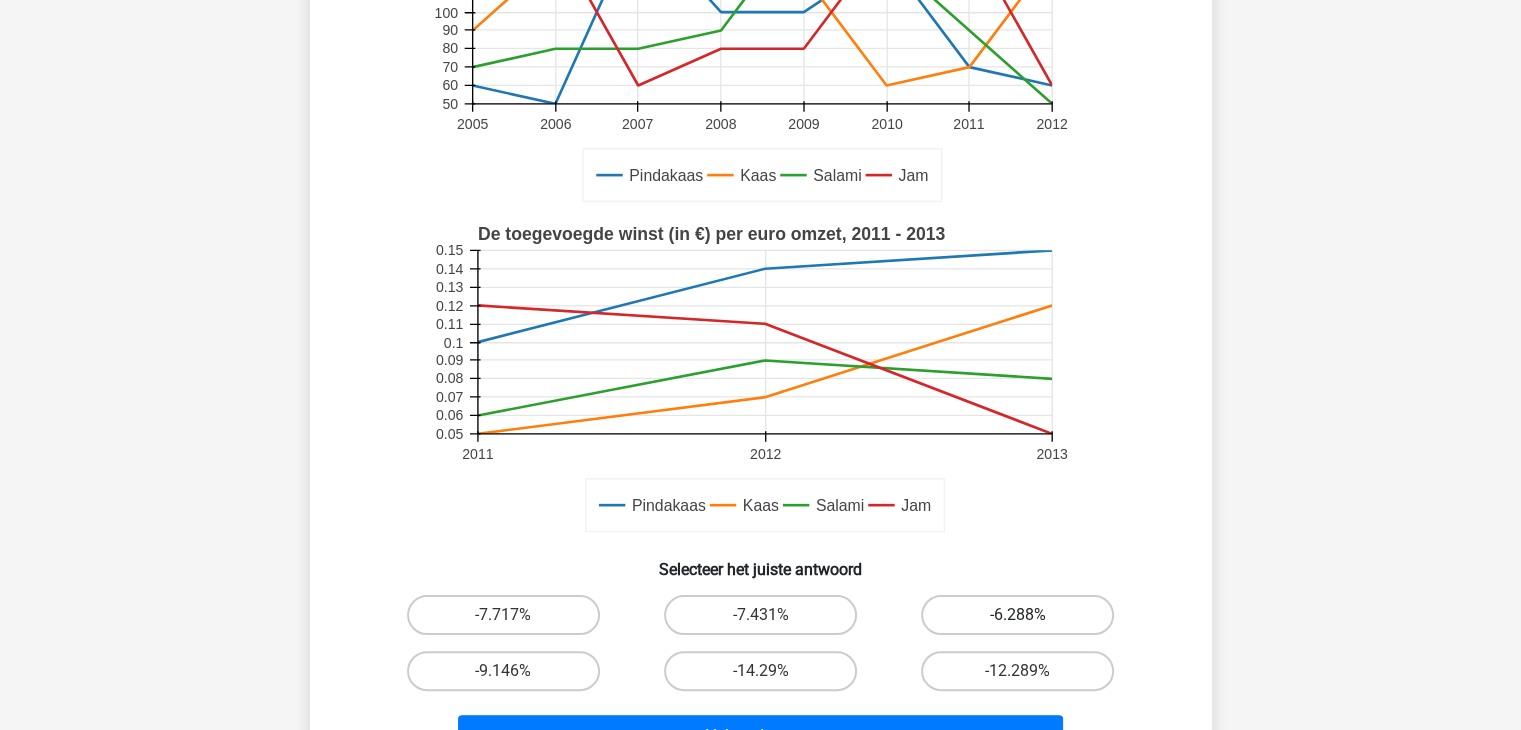 click on "-6.288%" at bounding box center (1017, 615) 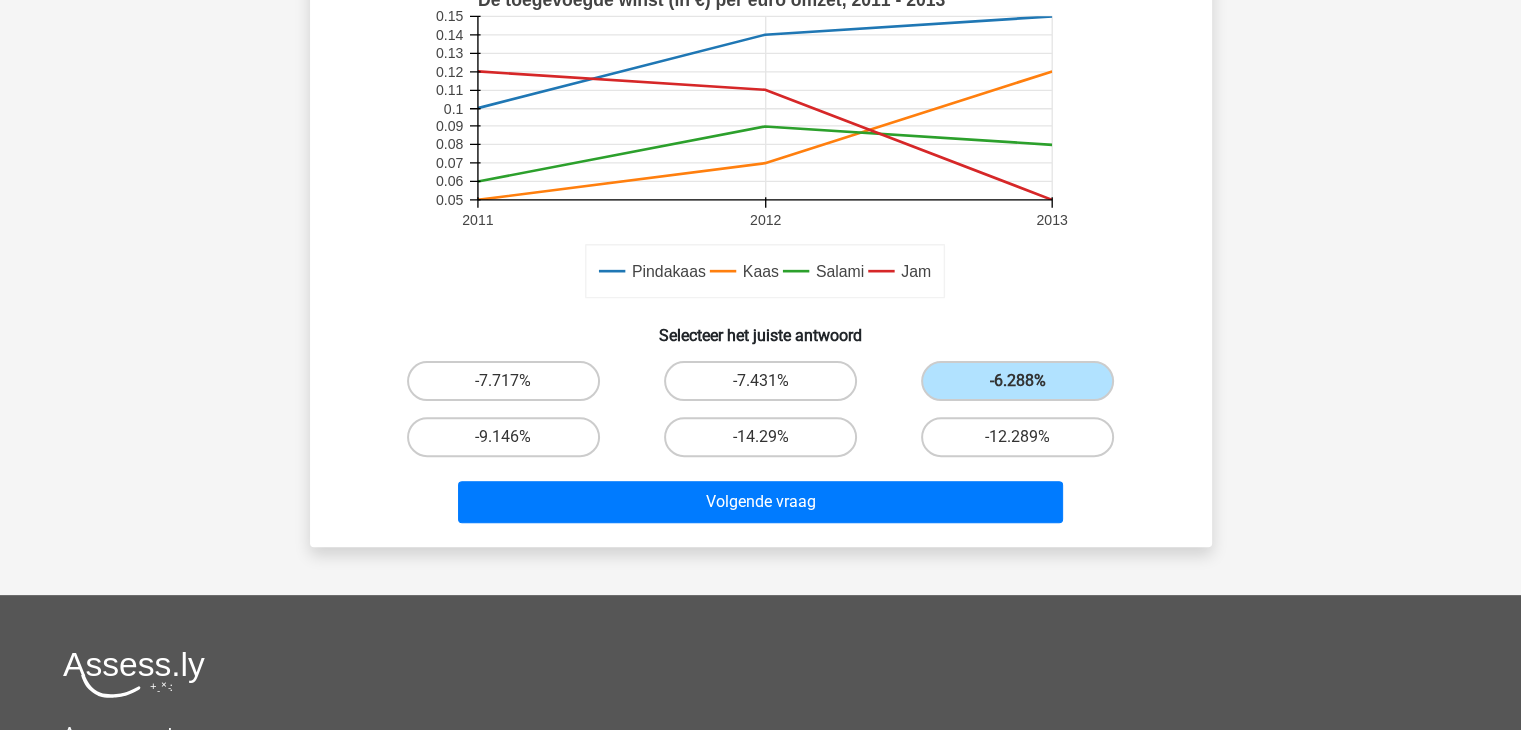 scroll, scrollTop: 600, scrollLeft: 0, axis: vertical 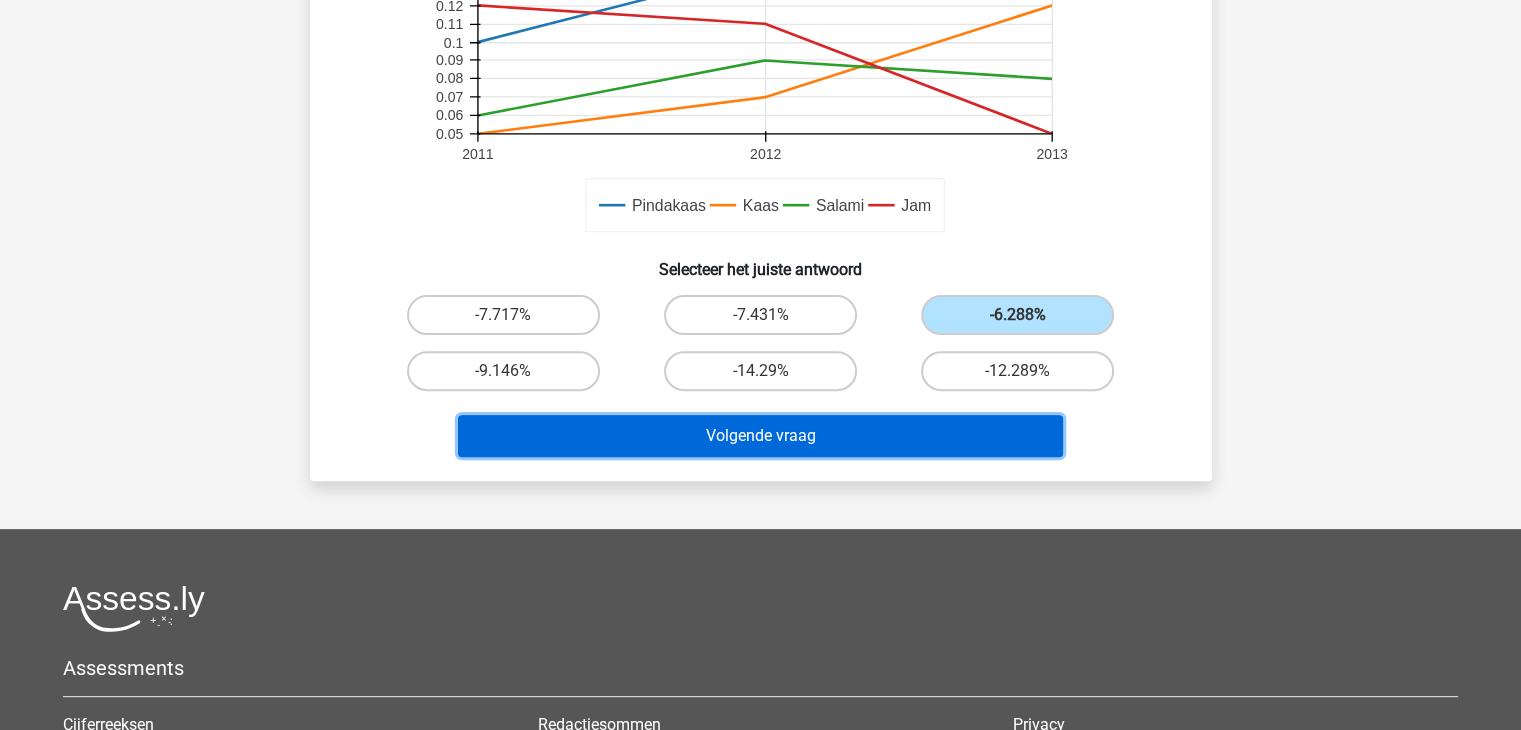 click on "Volgende vraag" at bounding box center [760, 436] 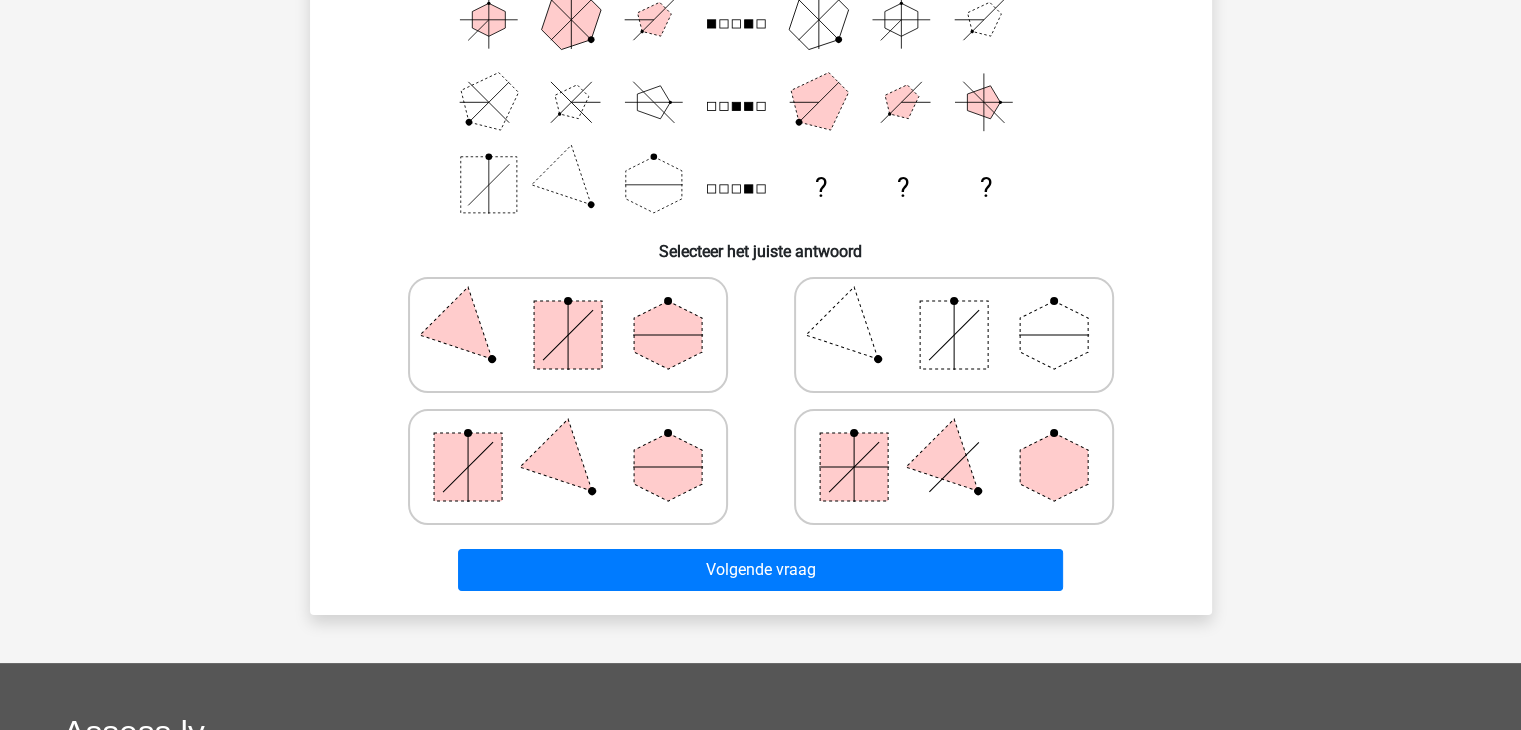 scroll, scrollTop: 292, scrollLeft: 0, axis: vertical 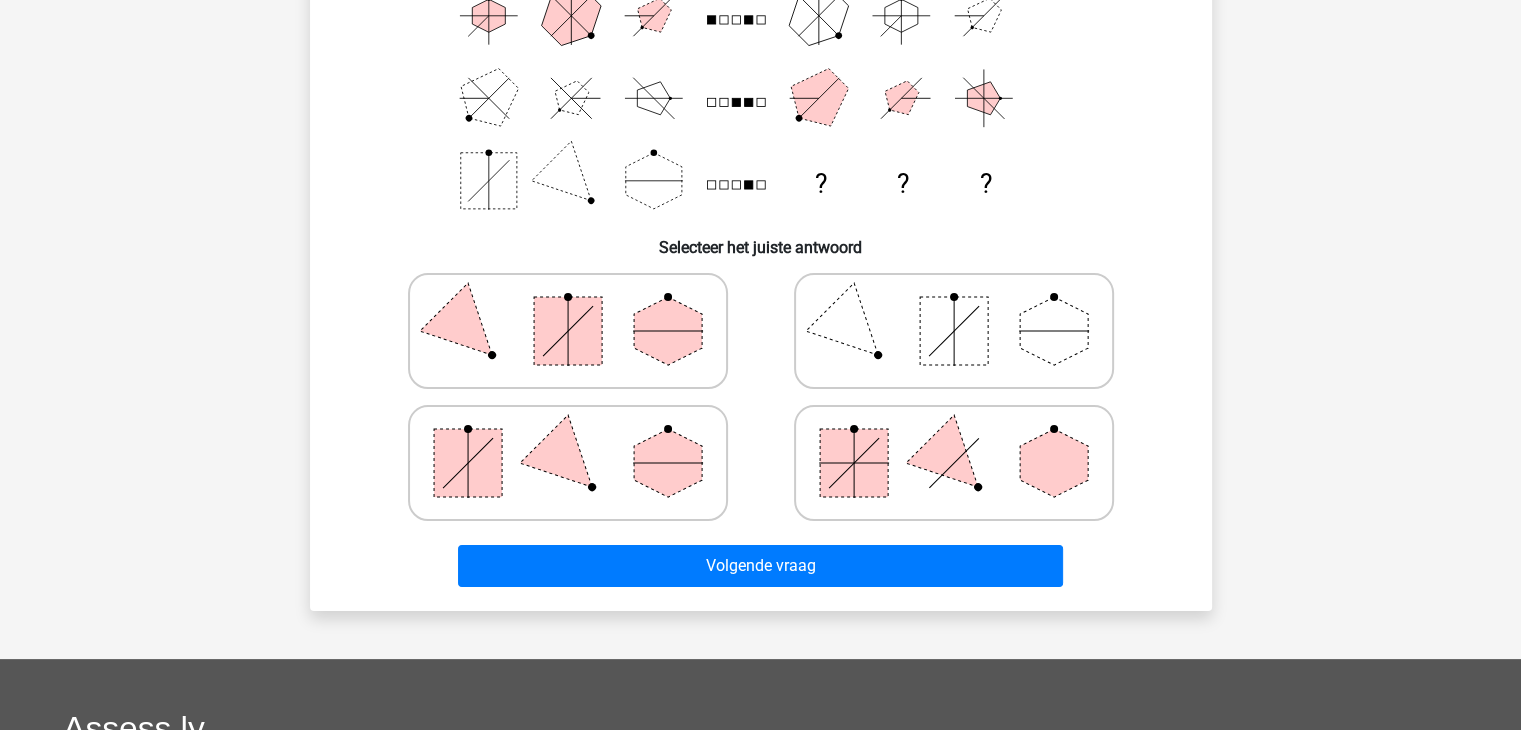 click at bounding box center (568, 331) 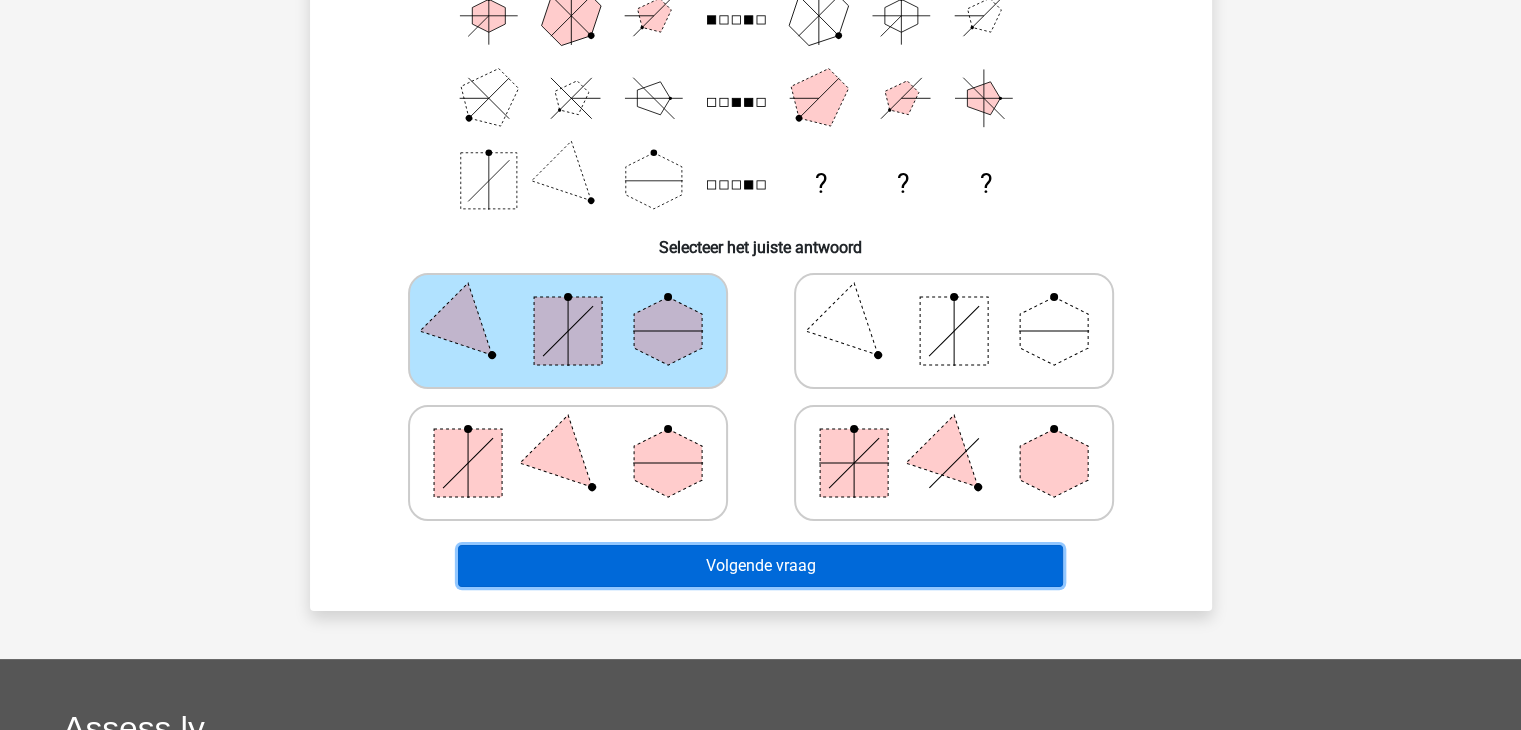 click on "Volgende vraag" at bounding box center (760, 566) 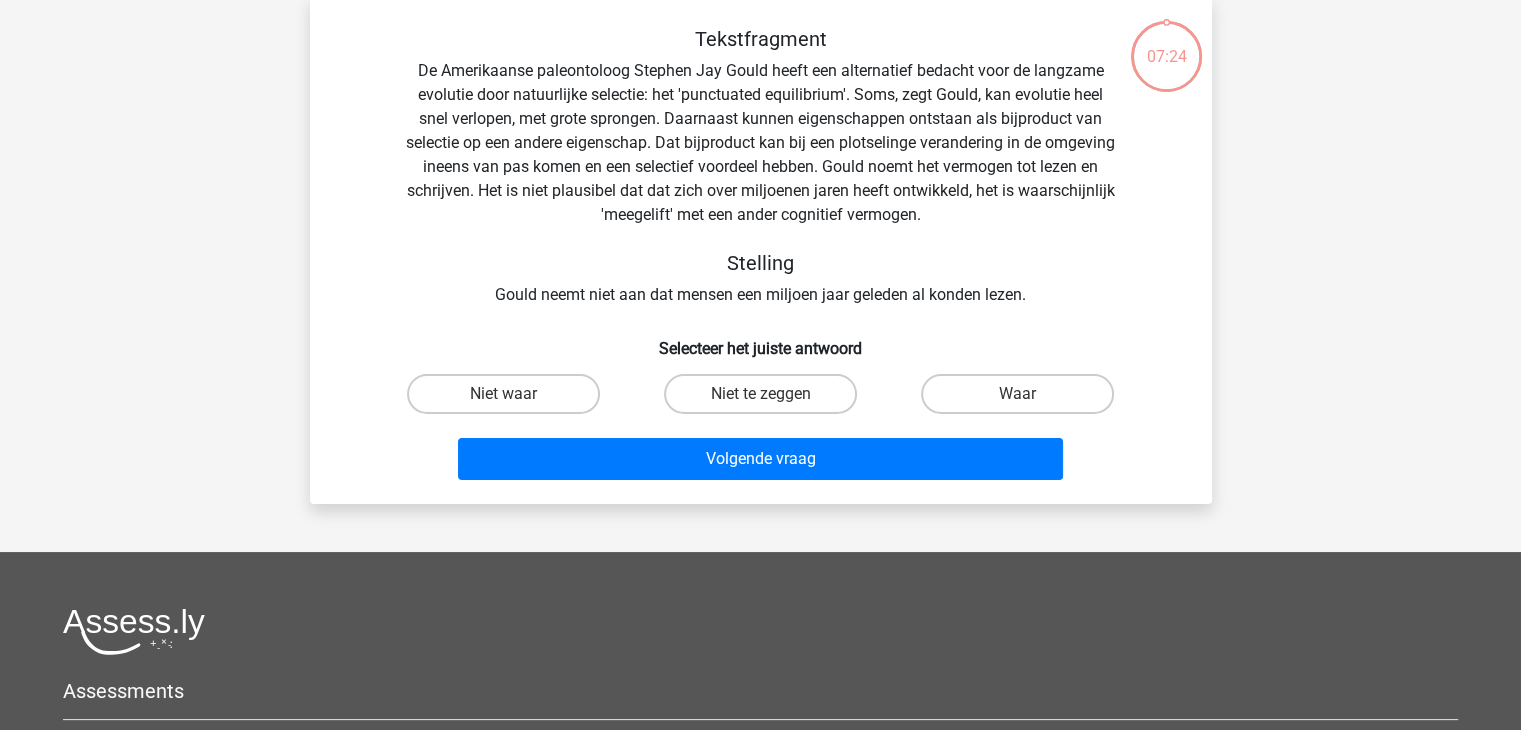 scroll, scrollTop: 92, scrollLeft: 0, axis: vertical 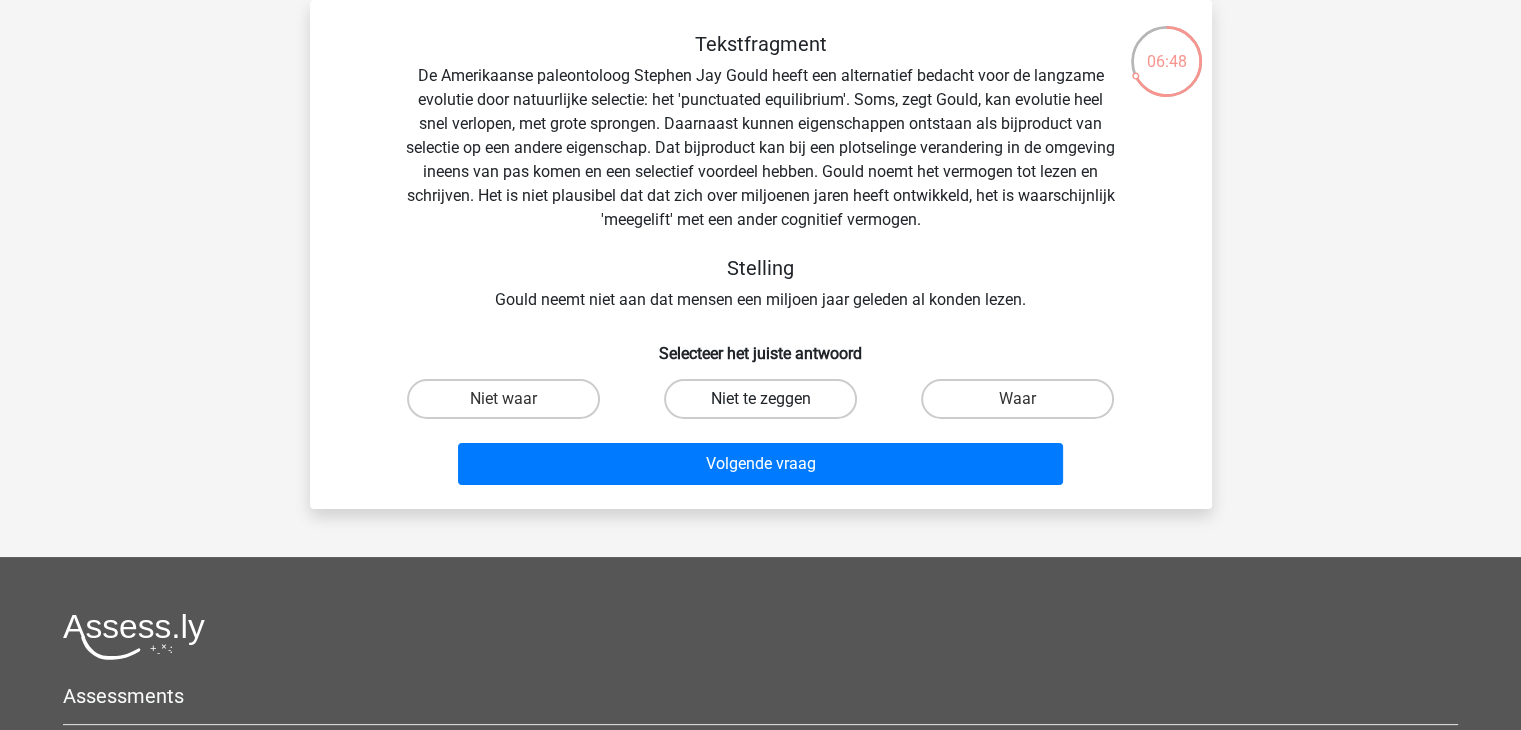 click on "Niet te zeggen" at bounding box center (760, 399) 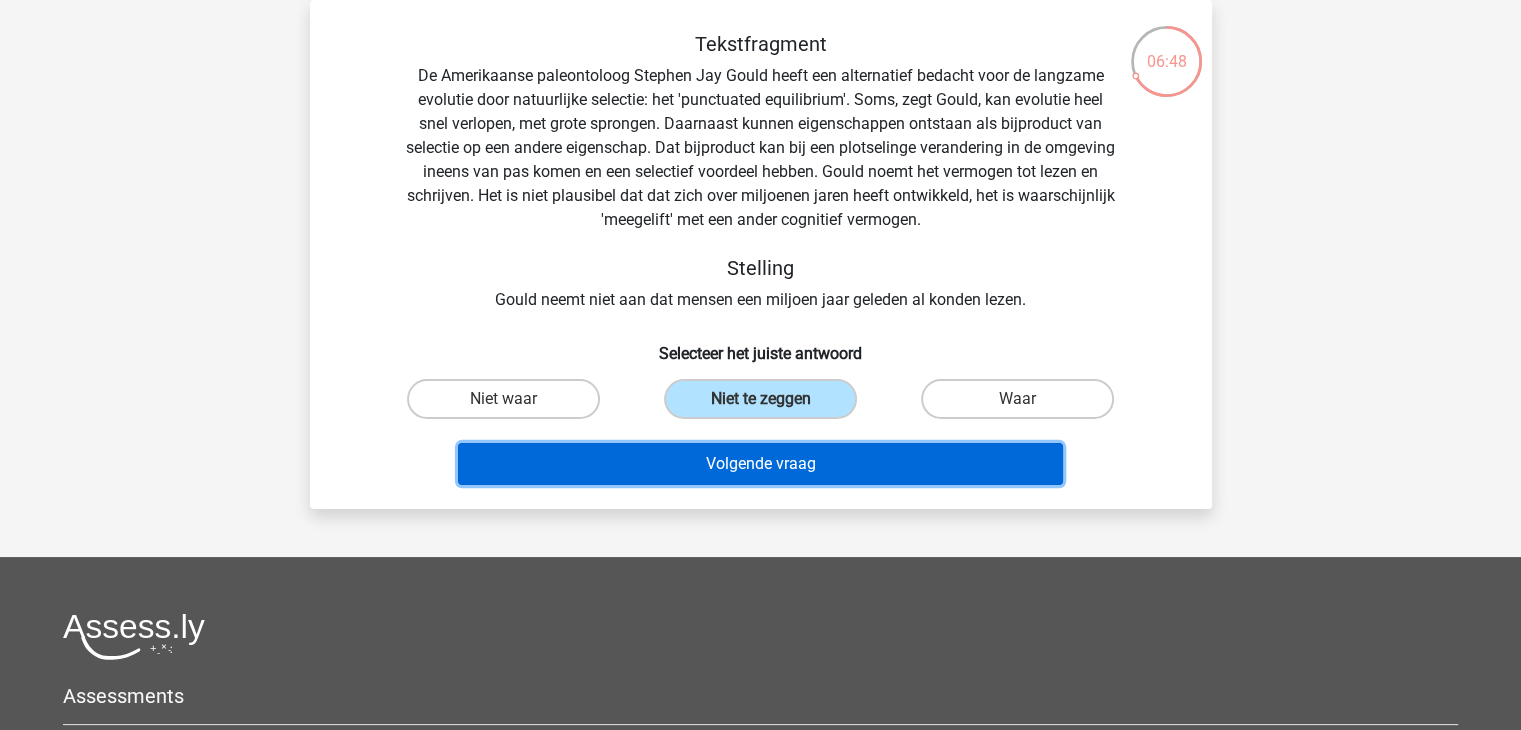click on "Volgende vraag" at bounding box center [760, 464] 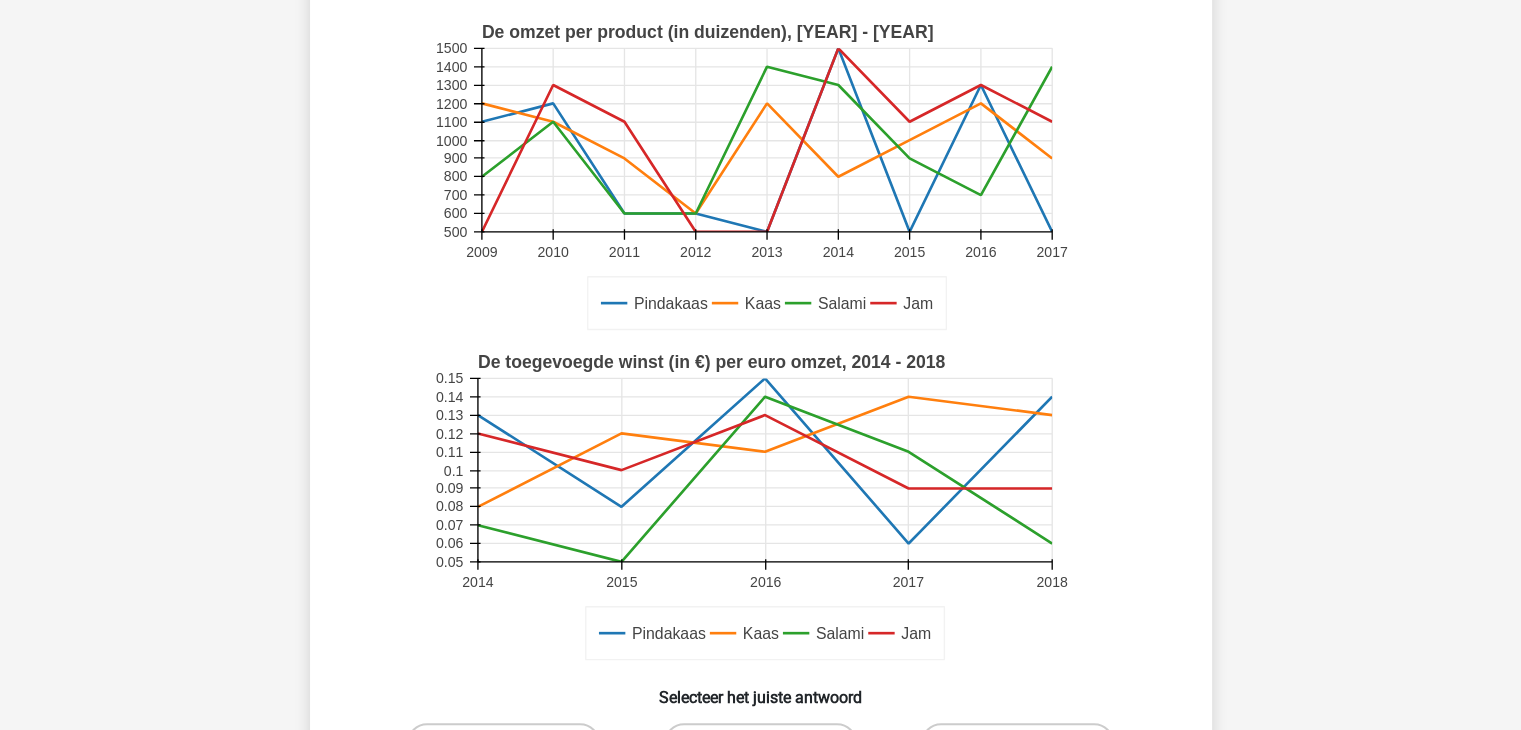 scroll, scrollTop: 400, scrollLeft: 0, axis: vertical 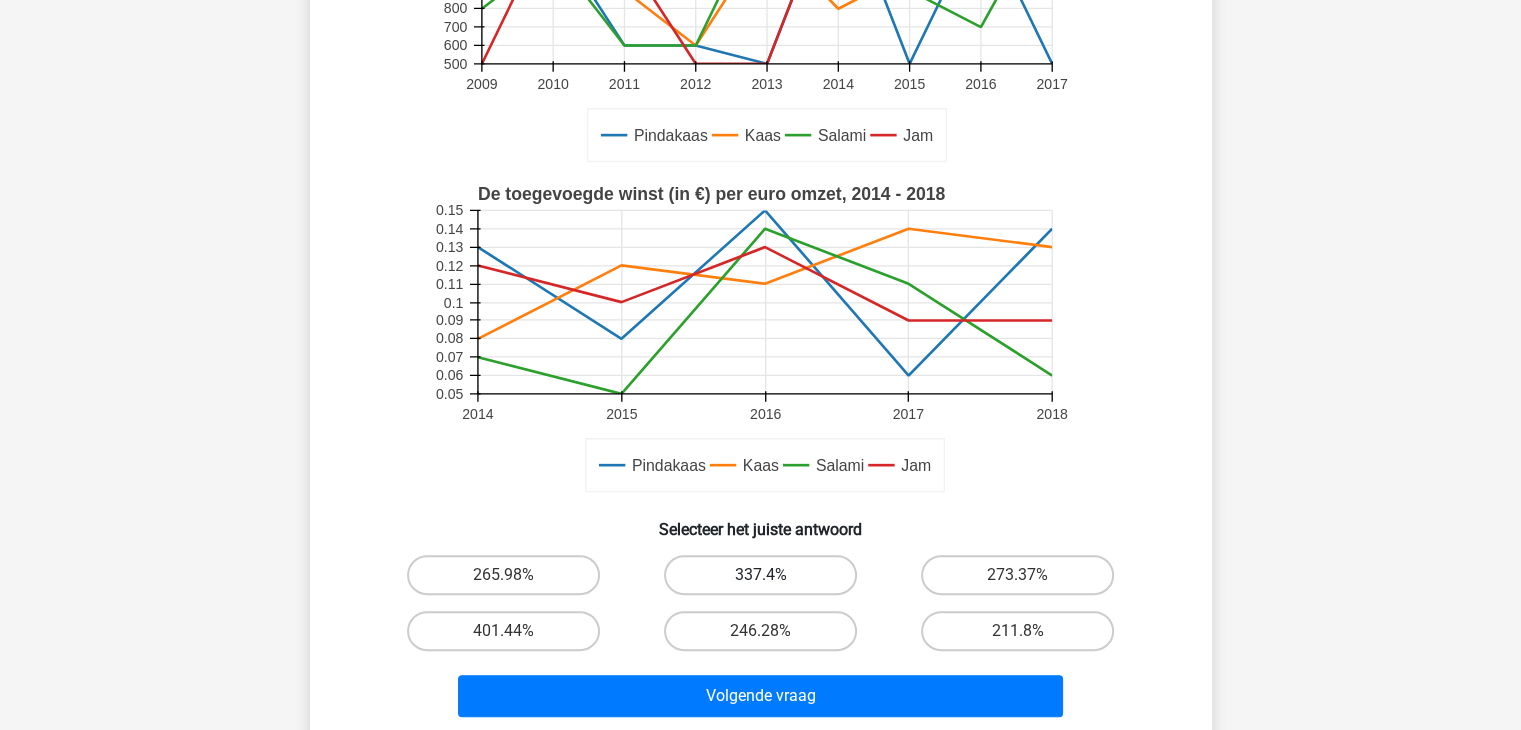 click on "337.4%" at bounding box center [760, 575] 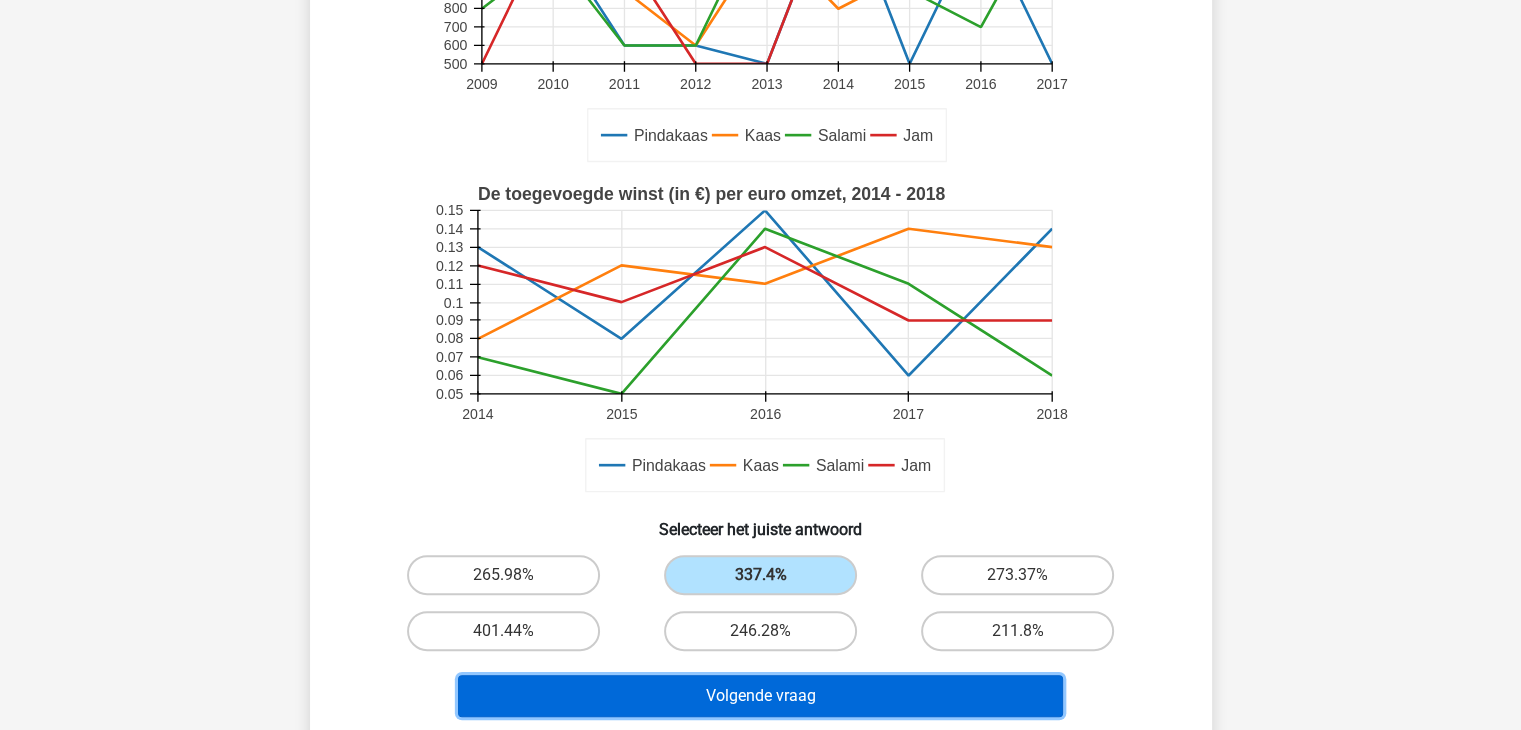 click on "Volgende vraag" at bounding box center (760, 696) 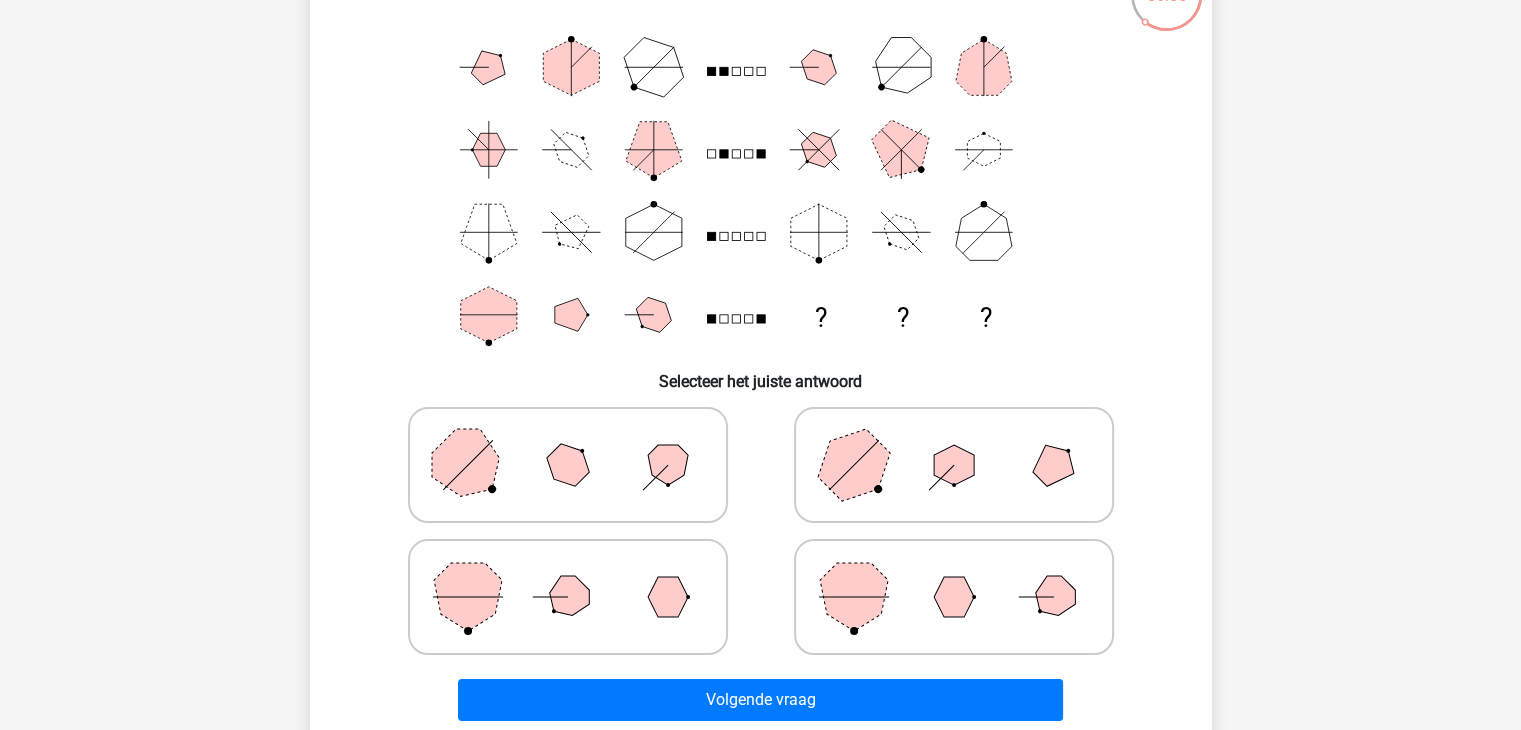 scroll, scrollTop: 192, scrollLeft: 0, axis: vertical 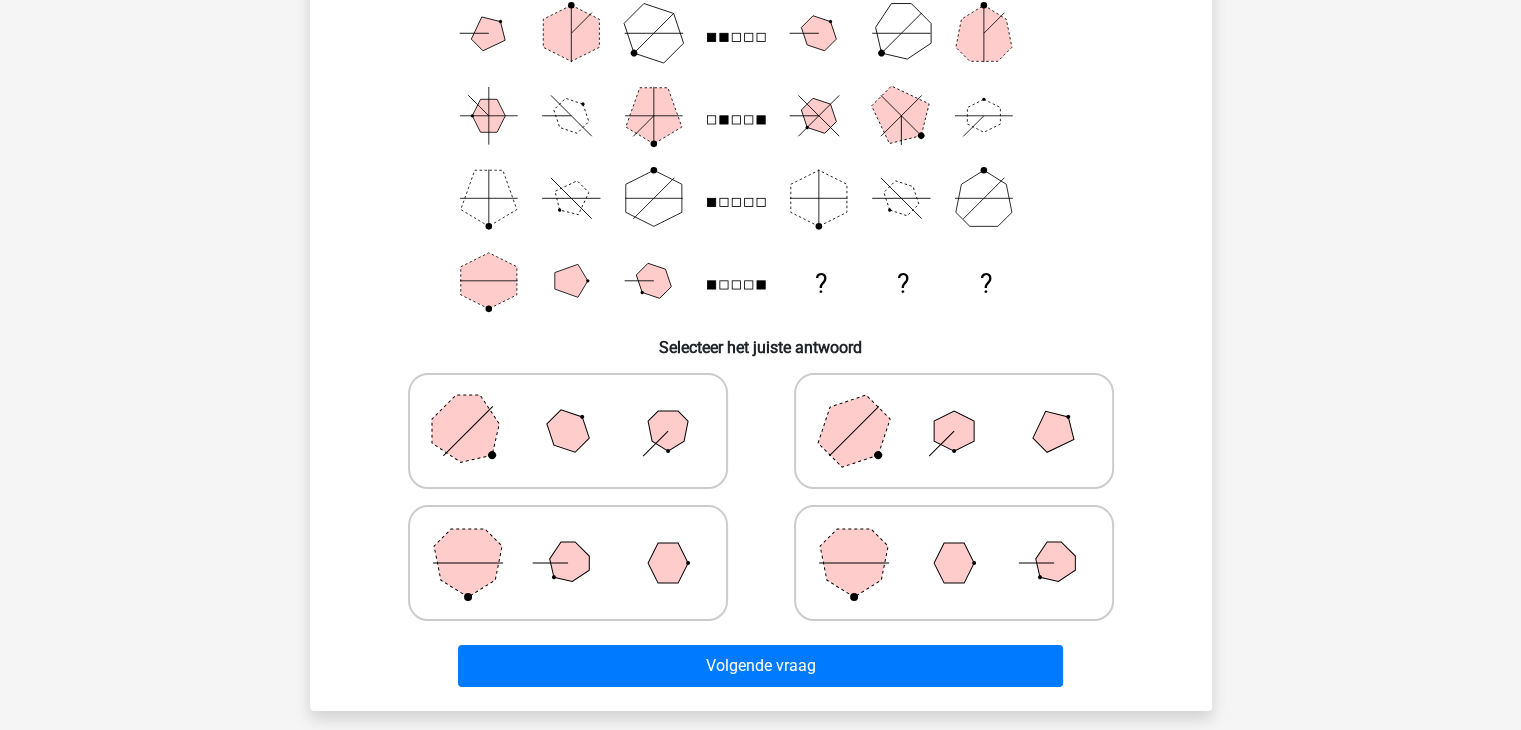 click at bounding box center (854, 563) 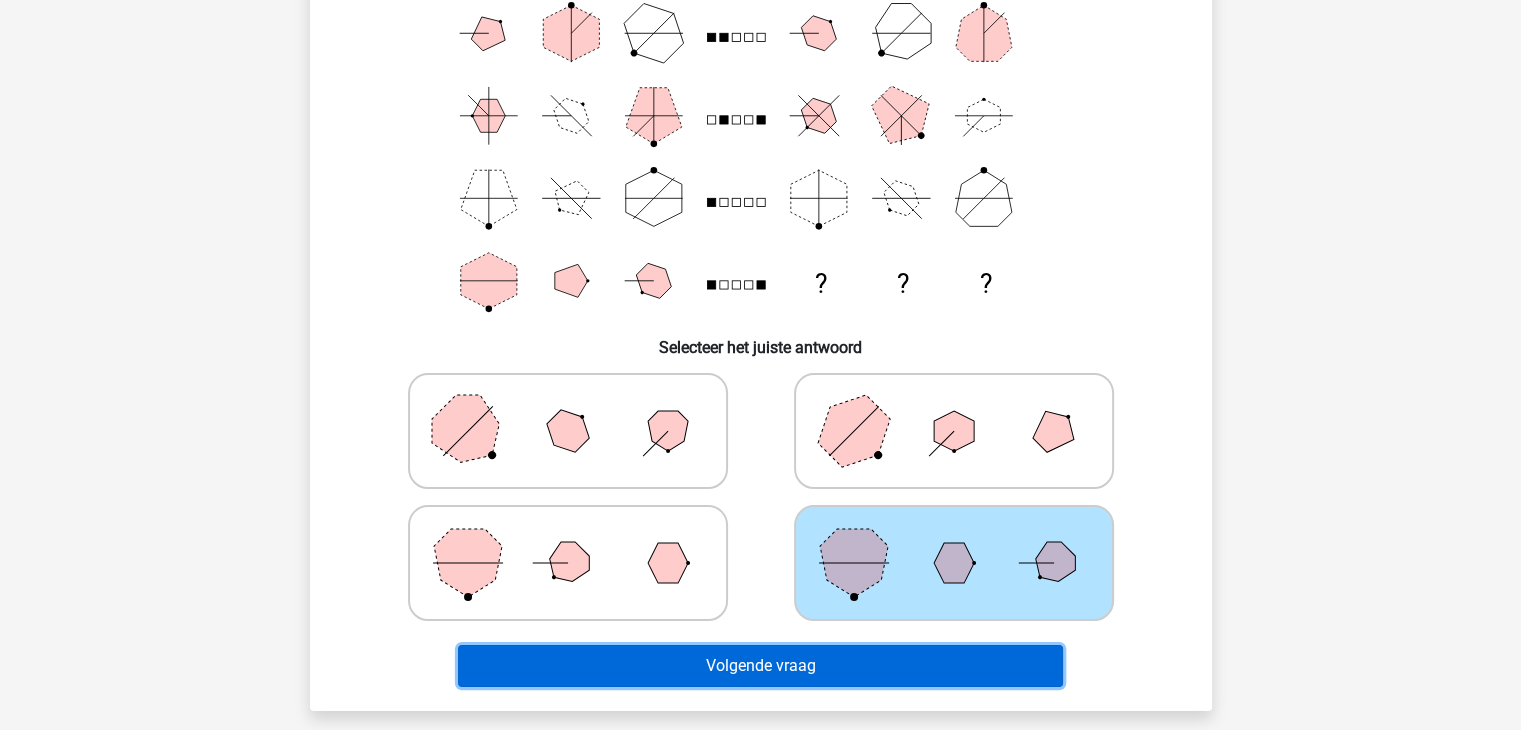 click on "Volgende vraag" at bounding box center (760, 666) 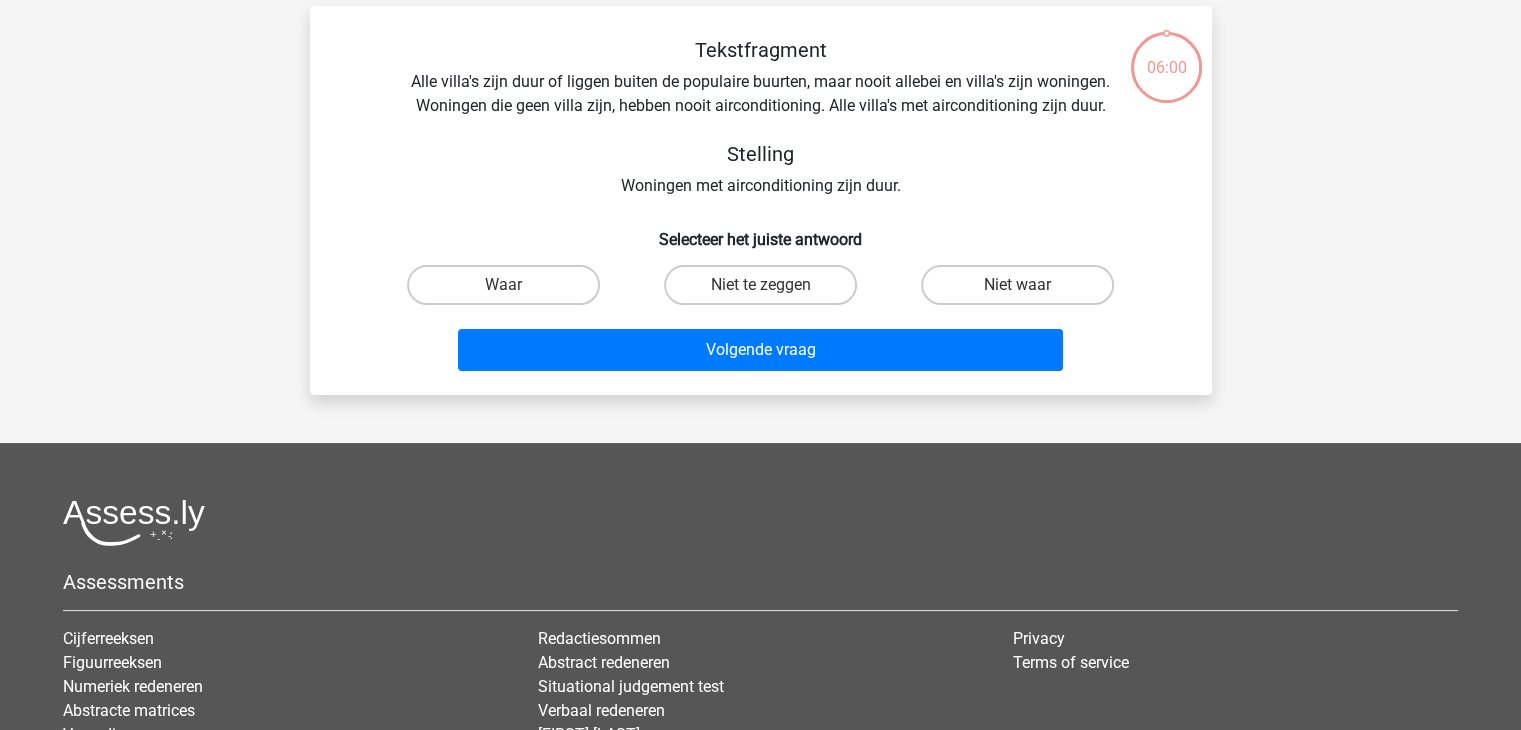scroll, scrollTop: 0, scrollLeft: 0, axis: both 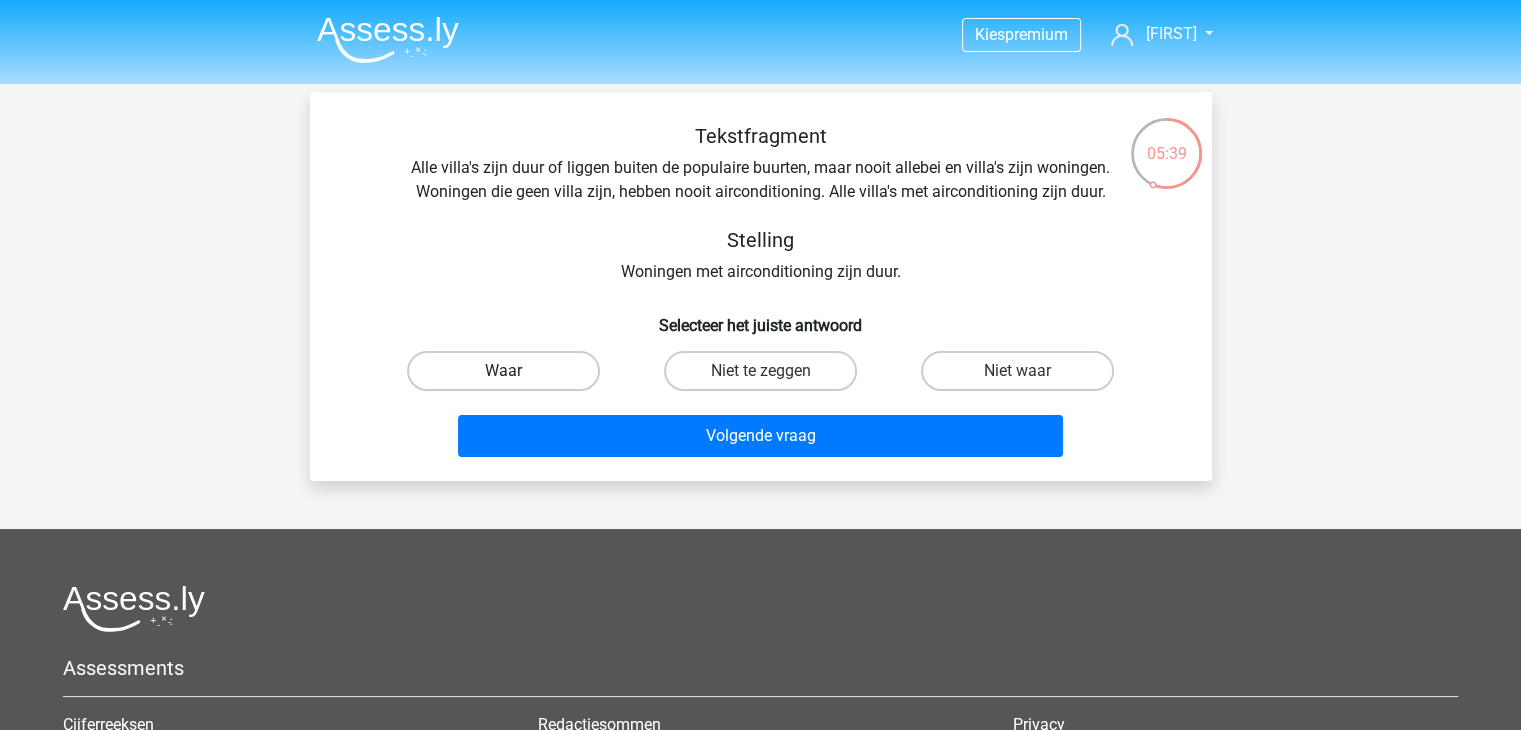 click on "Waar" at bounding box center [503, 371] 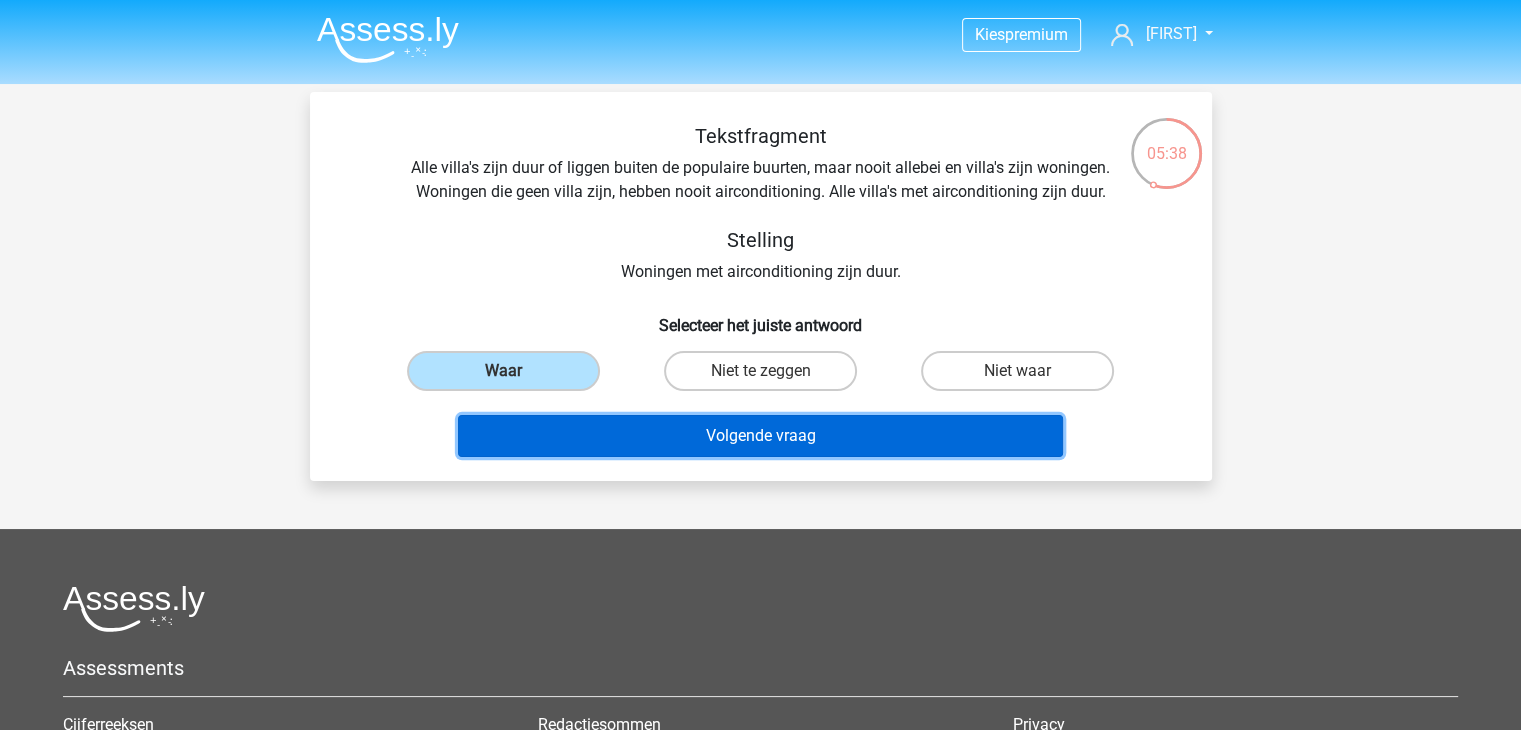 click on "Volgende vraag" at bounding box center [760, 436] 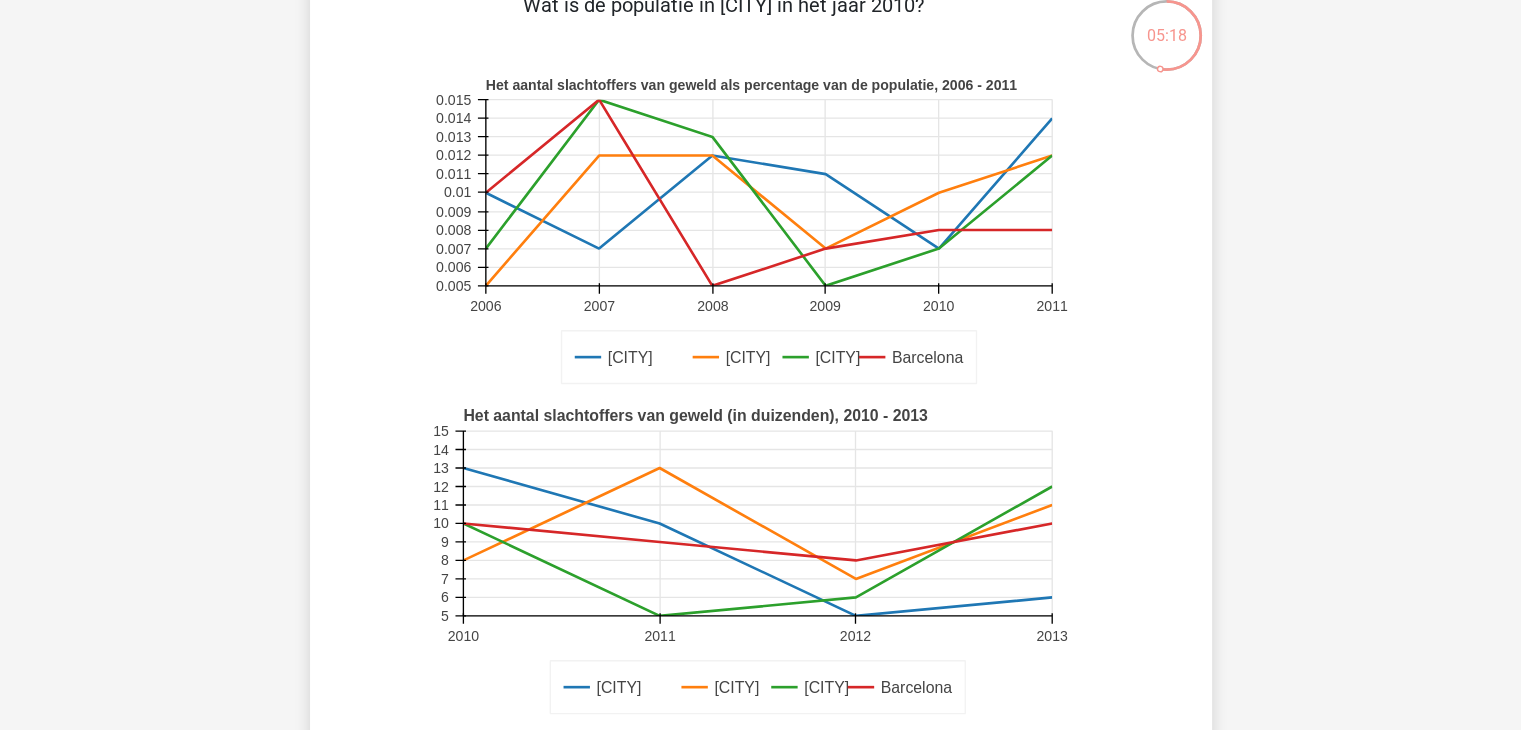 scroll, scrollTop: 400, scrollLeft: 0, axis: vertical 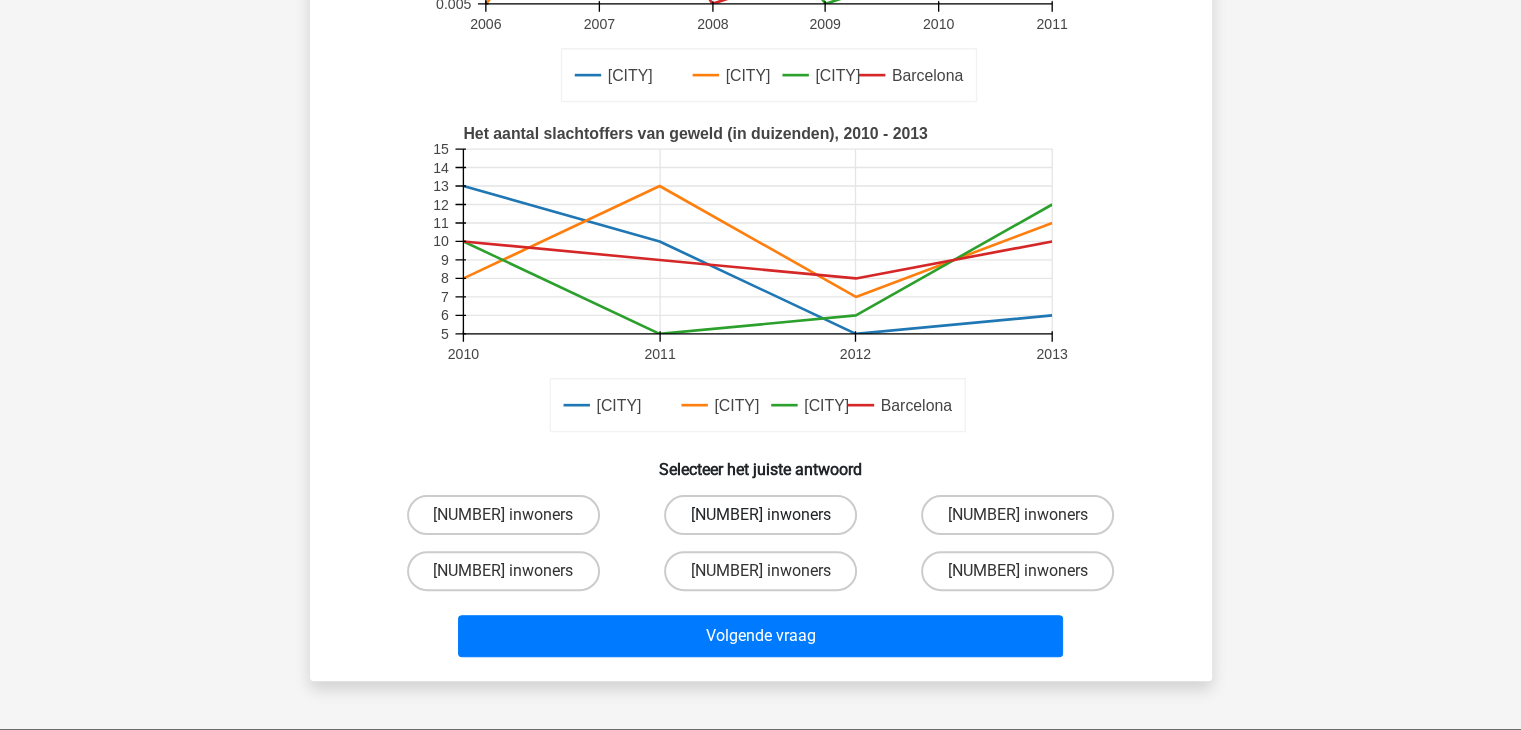 click on "720000 inwoners" at bounding box center (760, 515) 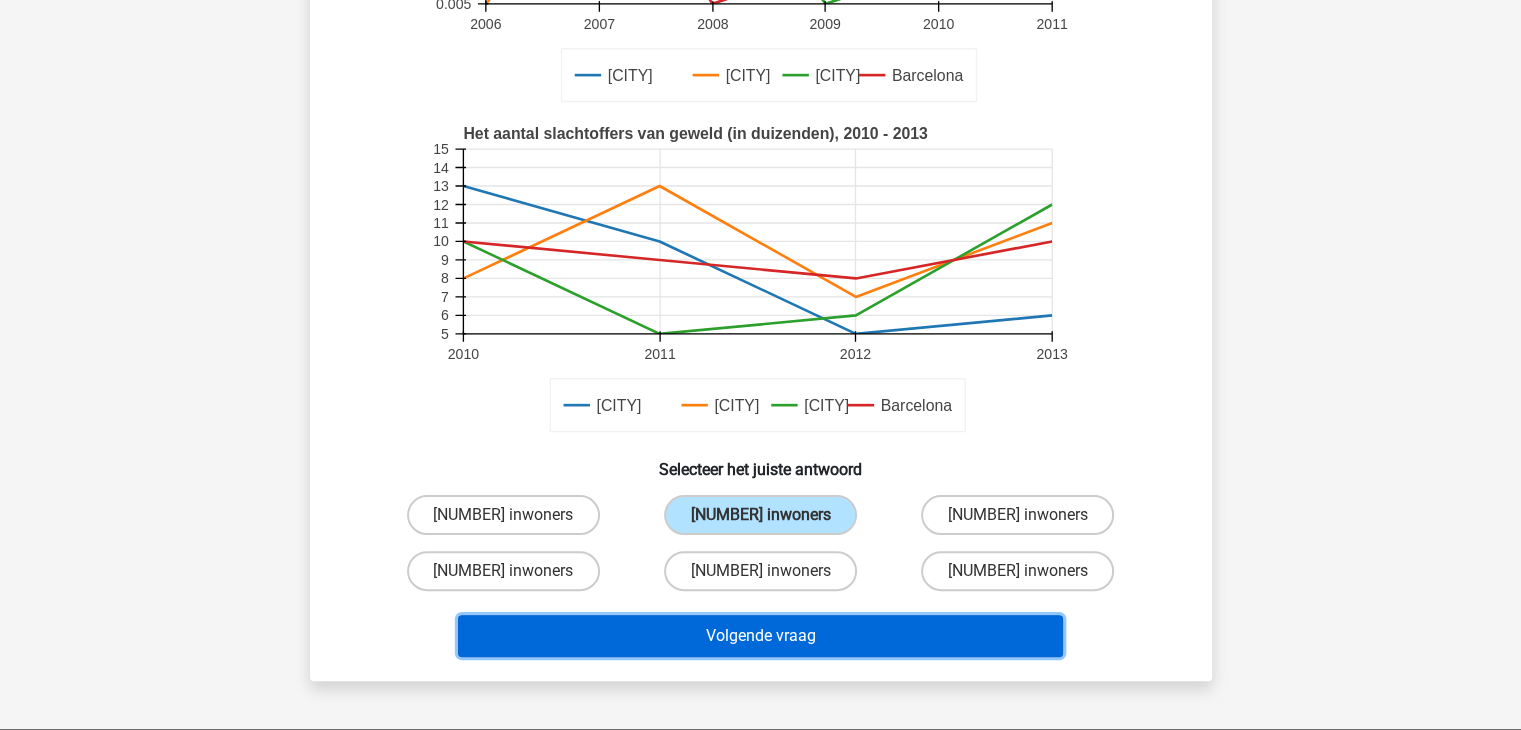 click on "Volgende vraag" at bounding box center (760, 636) 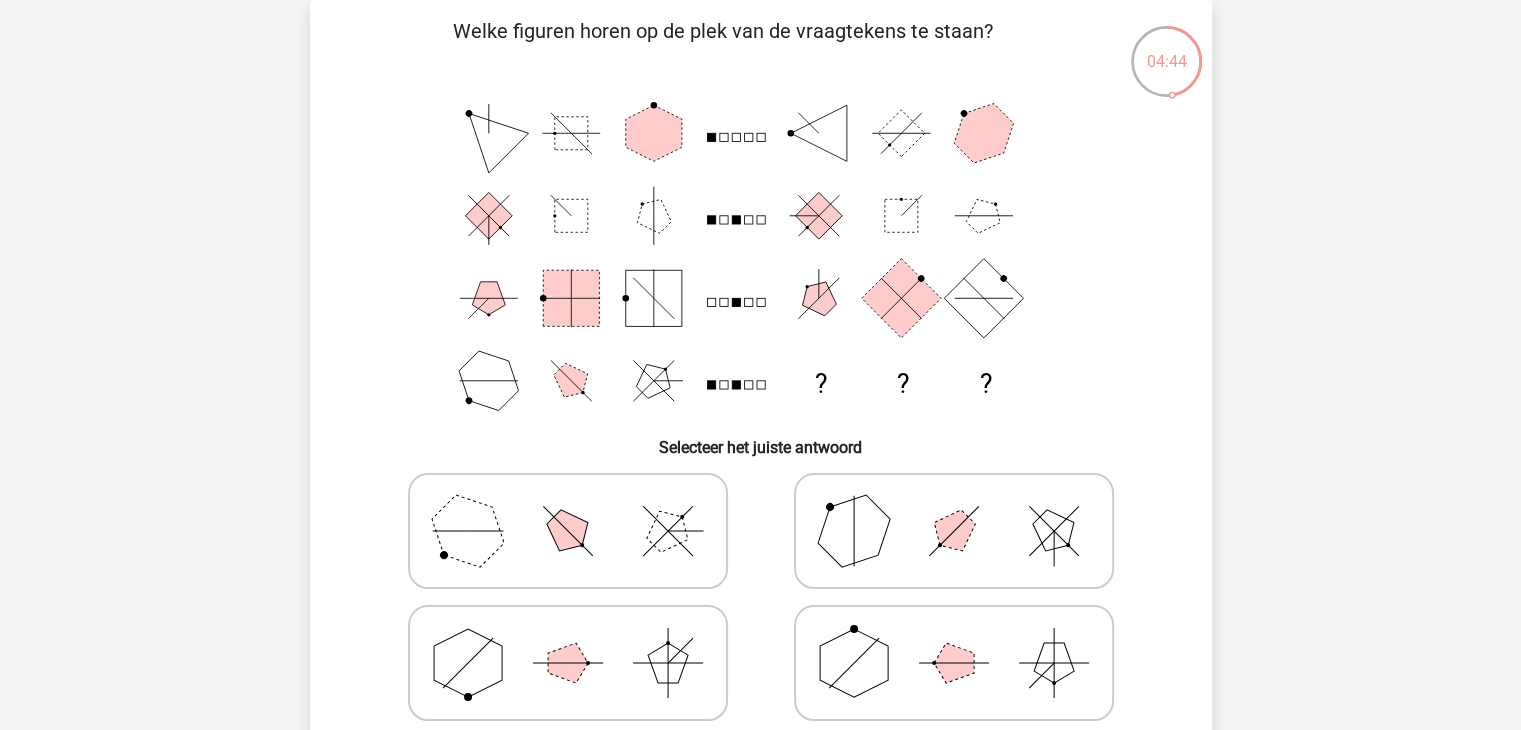 scroll, scrollTop: 192, scrollLeft: 0, axis: vertical 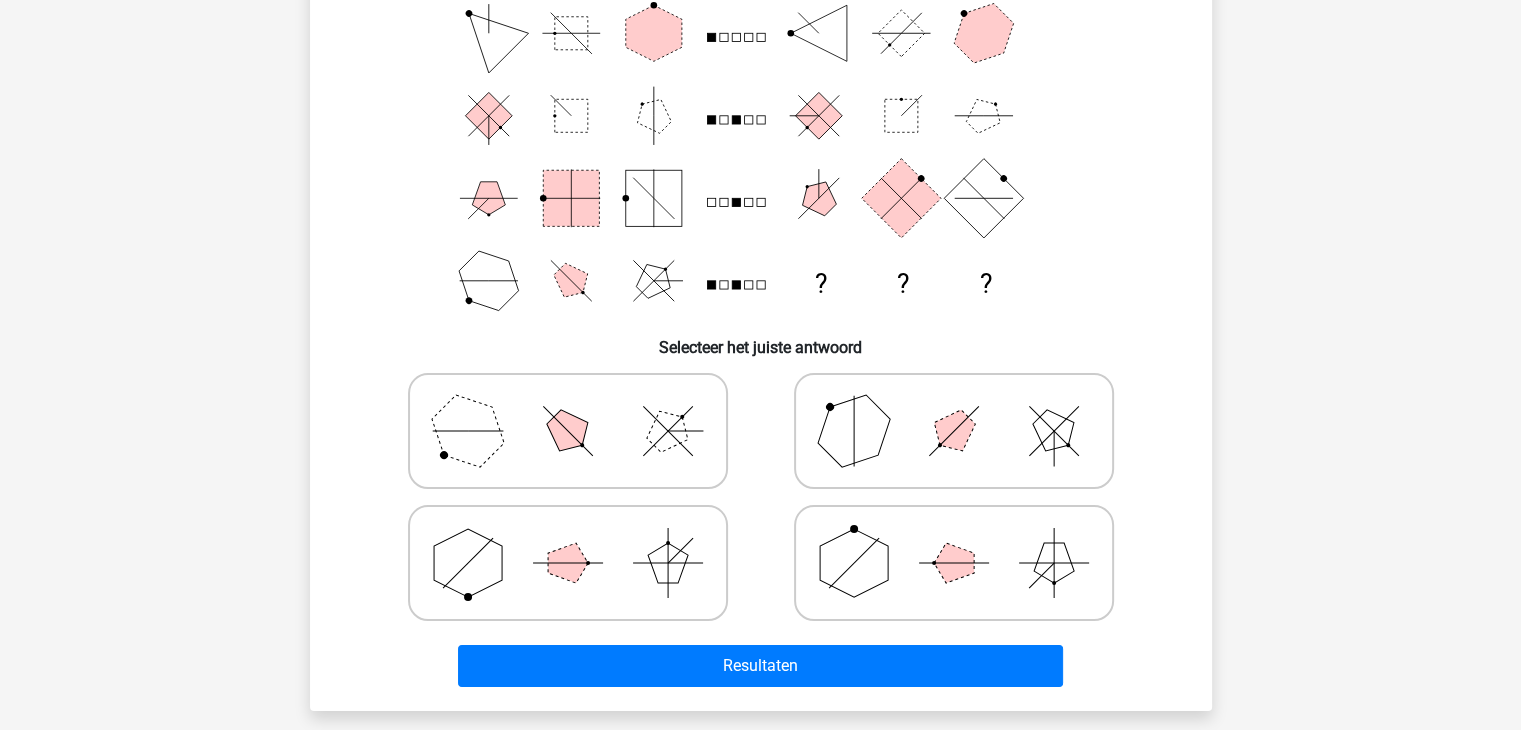 click at bounding box center (853, 431) 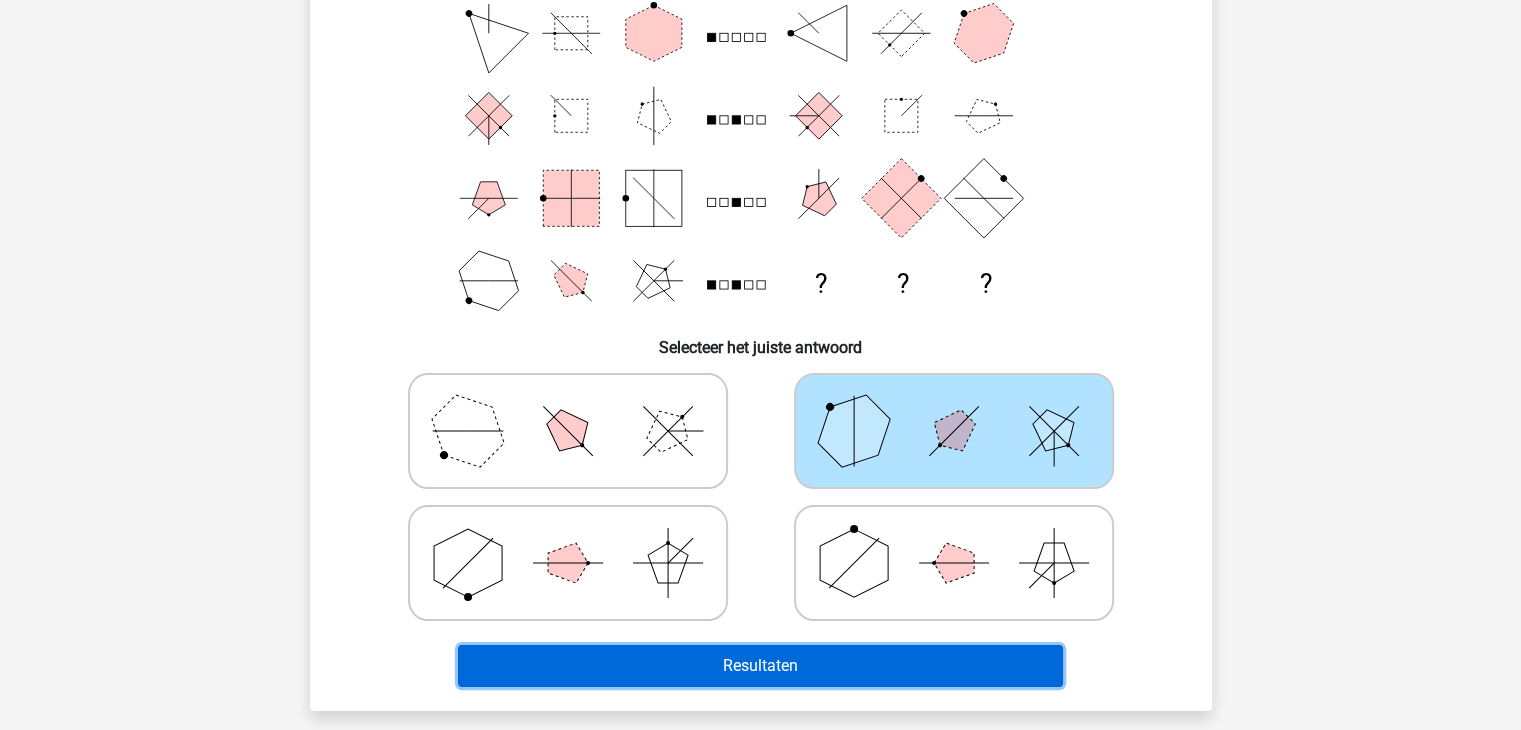 click on "Resultaten" at bounding box center [760, 666] 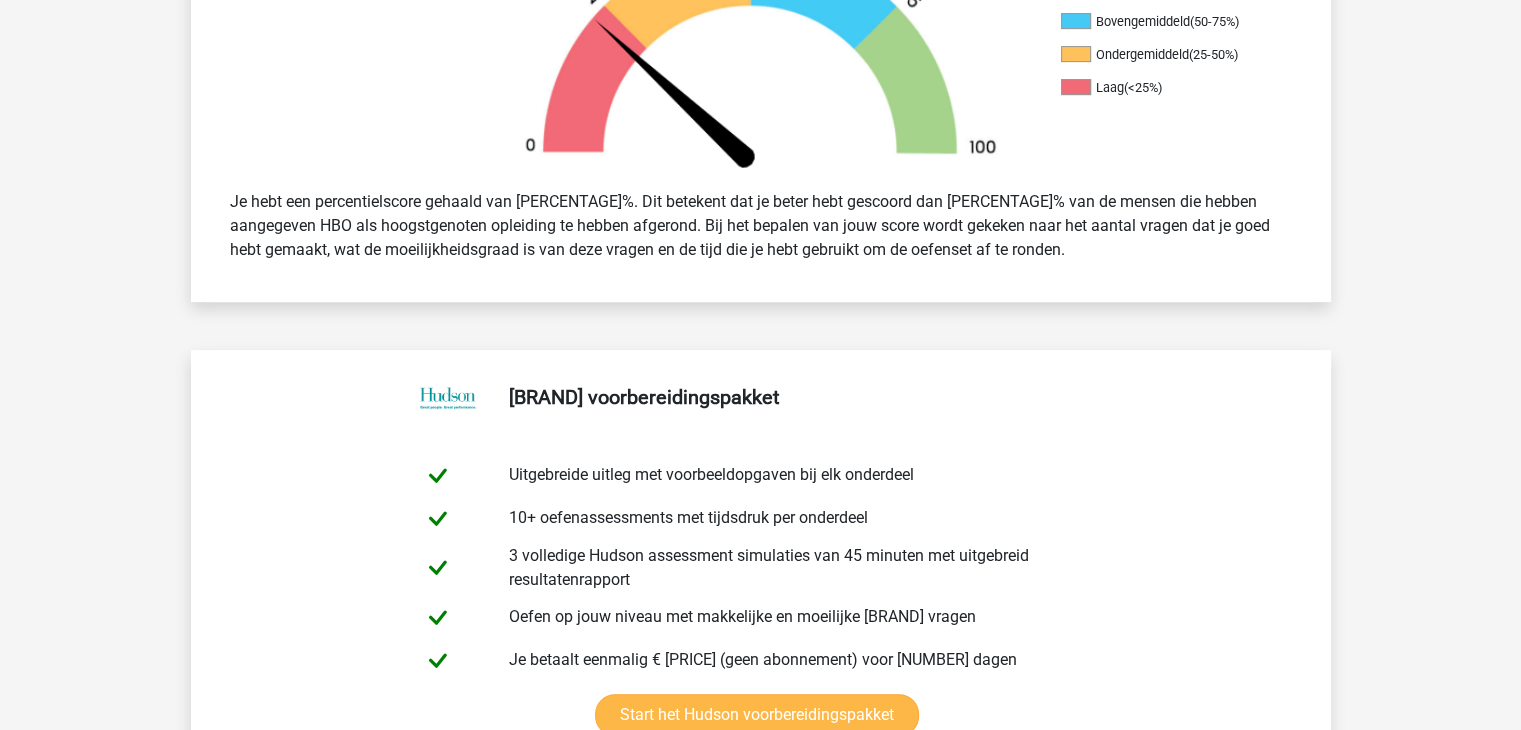 scroll, scrollTop: 800, scrollLeft: 0, axis: vertical 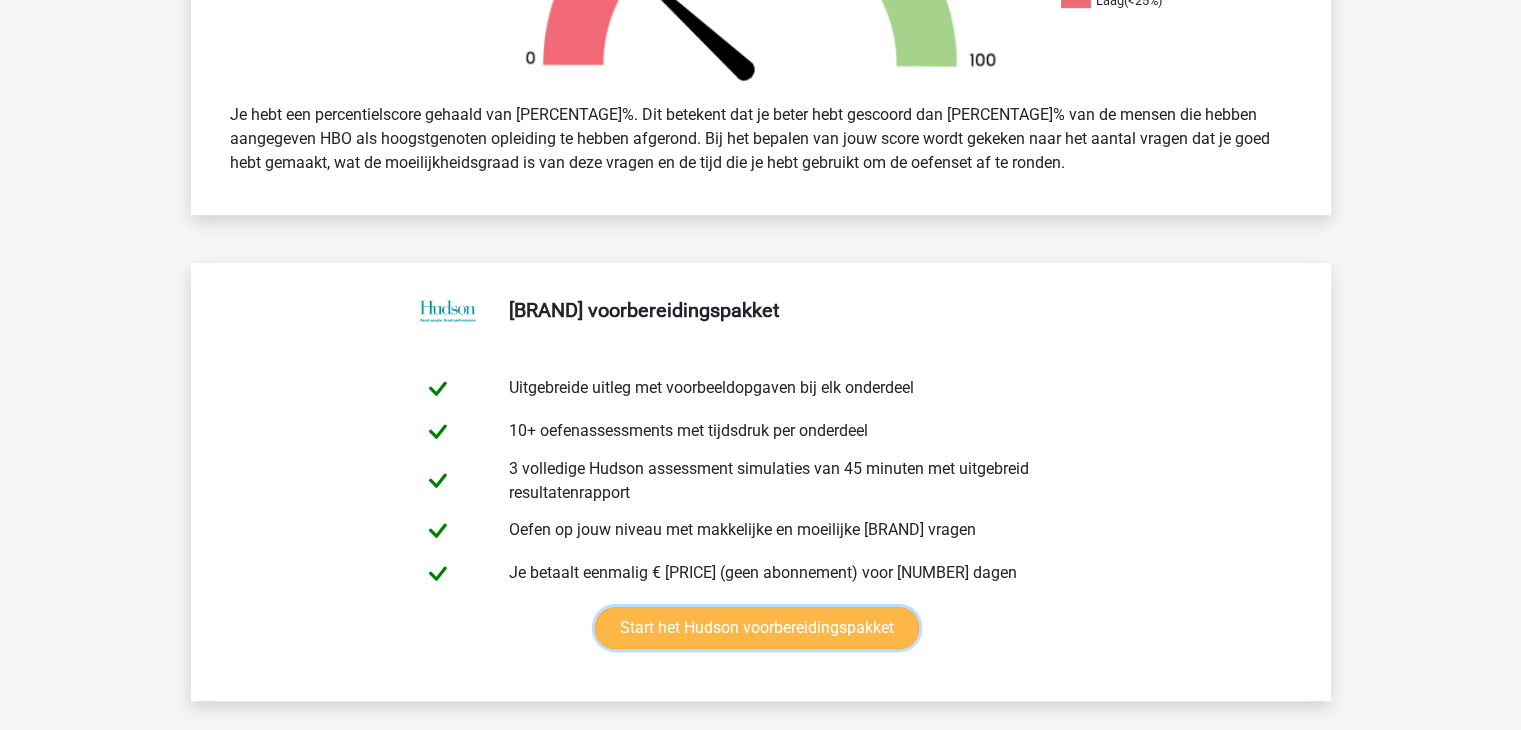 click on "Start het Hudson voorbereidingspakket" at bounding box center (757, 628) 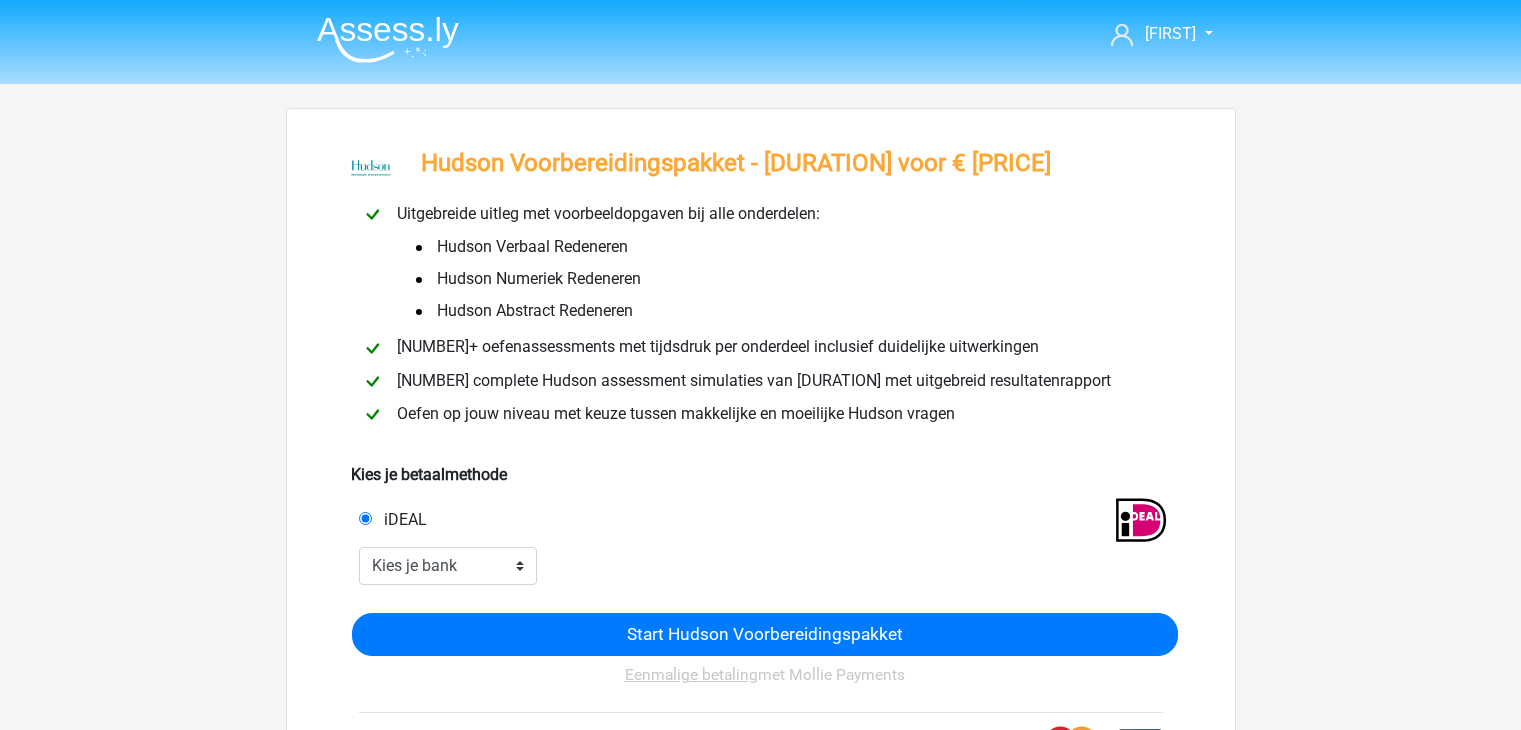 scroll, scrollTop: 0, scrollLeft: 0, axis: both 